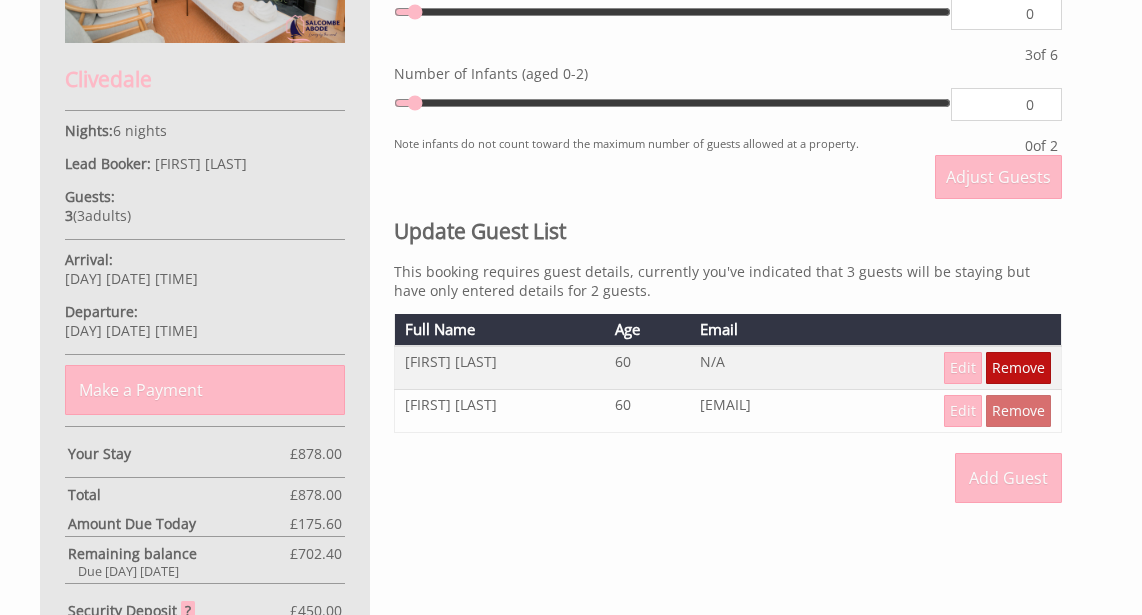 scroll, scrollTop: 906, scrollLeft: 0, axis: vertical 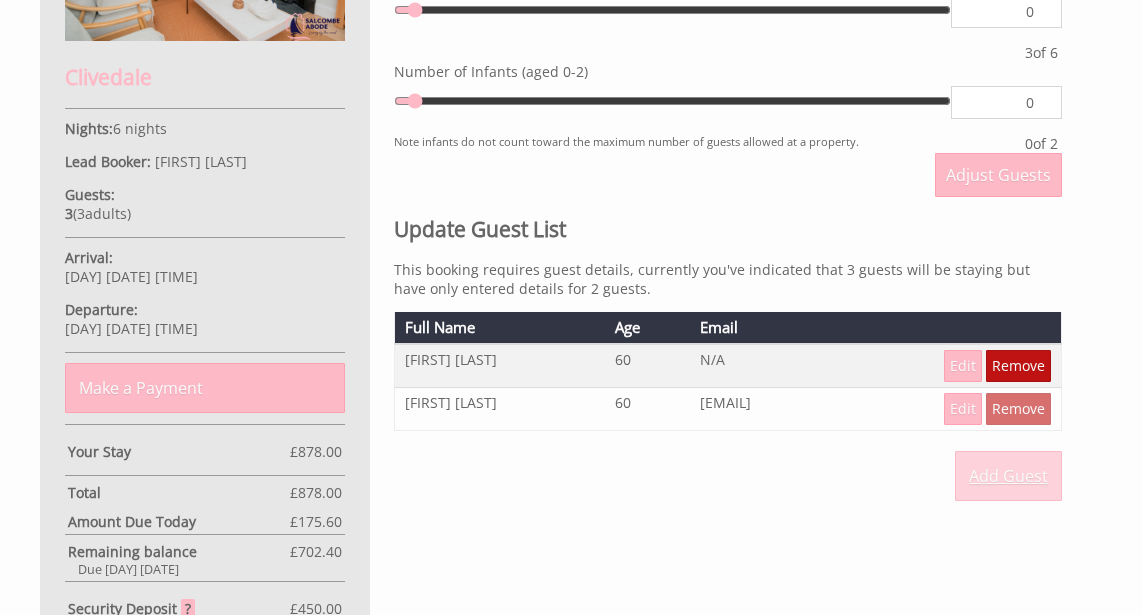 click on "Add Guest" at bounding box center [1008, 476] 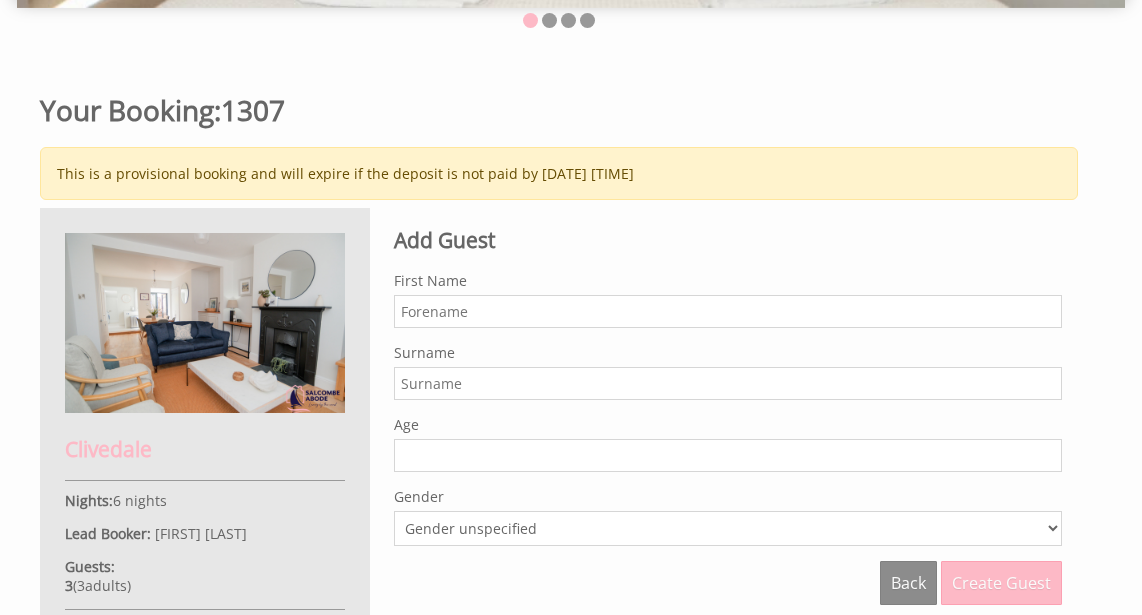 scroll, scrollTop: 600, scrollLeft: 0, axis: vertical 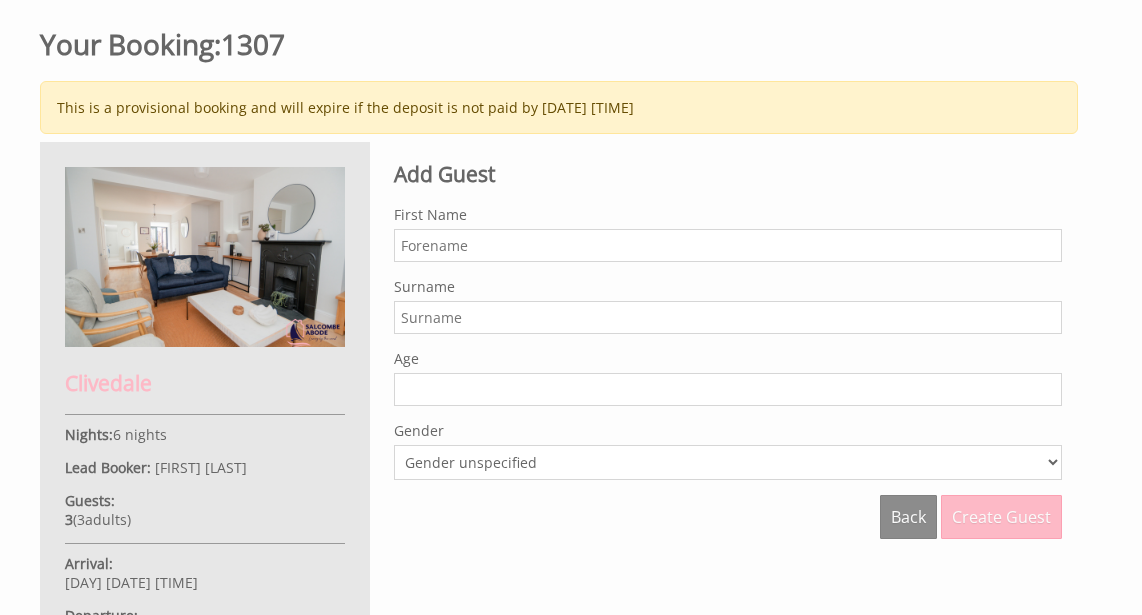 click on "First Name" at bounding box center [728, 245] 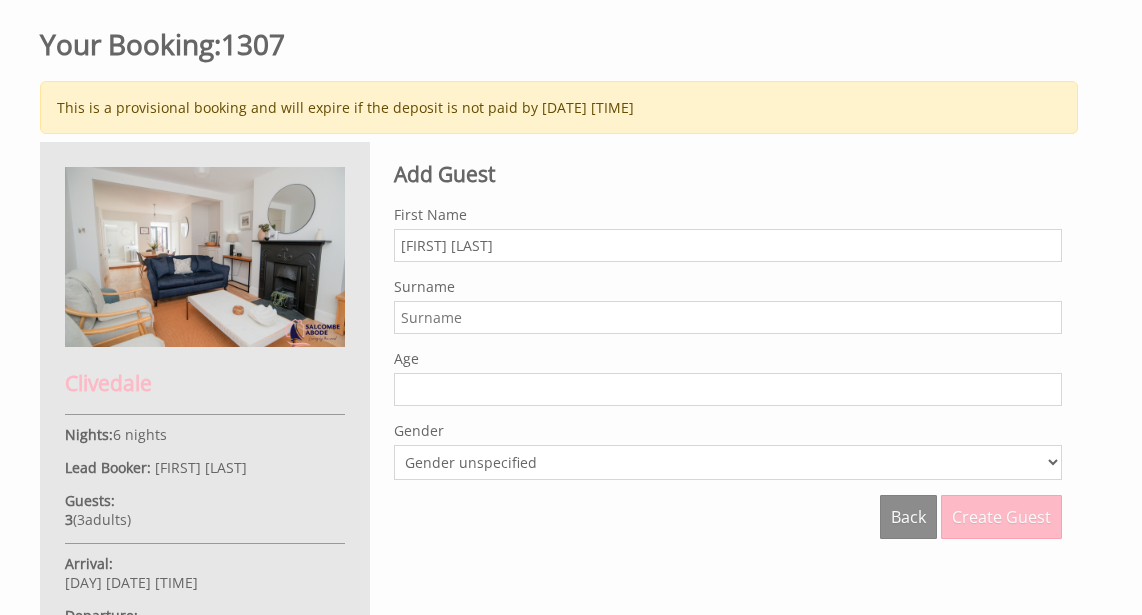 type on "[FIRST] [LAST]" 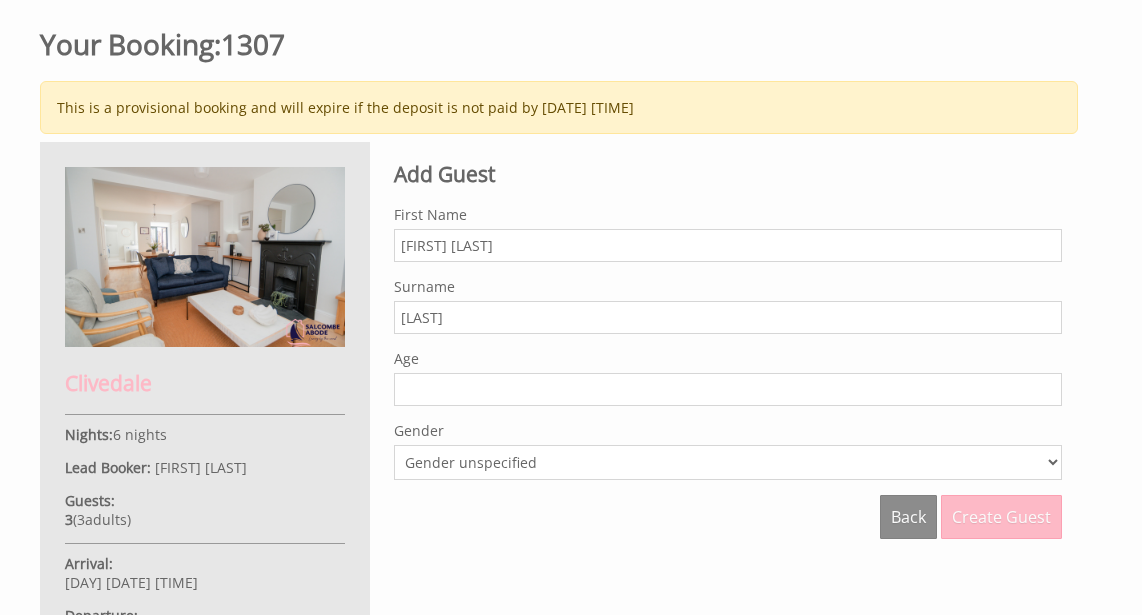 type on "[LAST]" 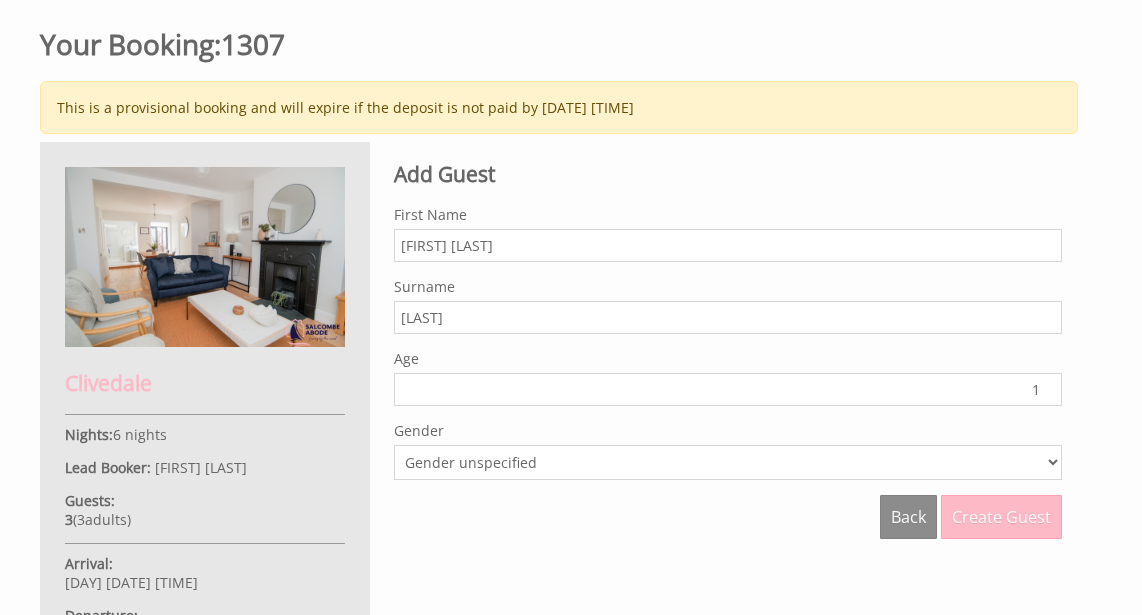 click on "1" at bounding box center (728, 389) 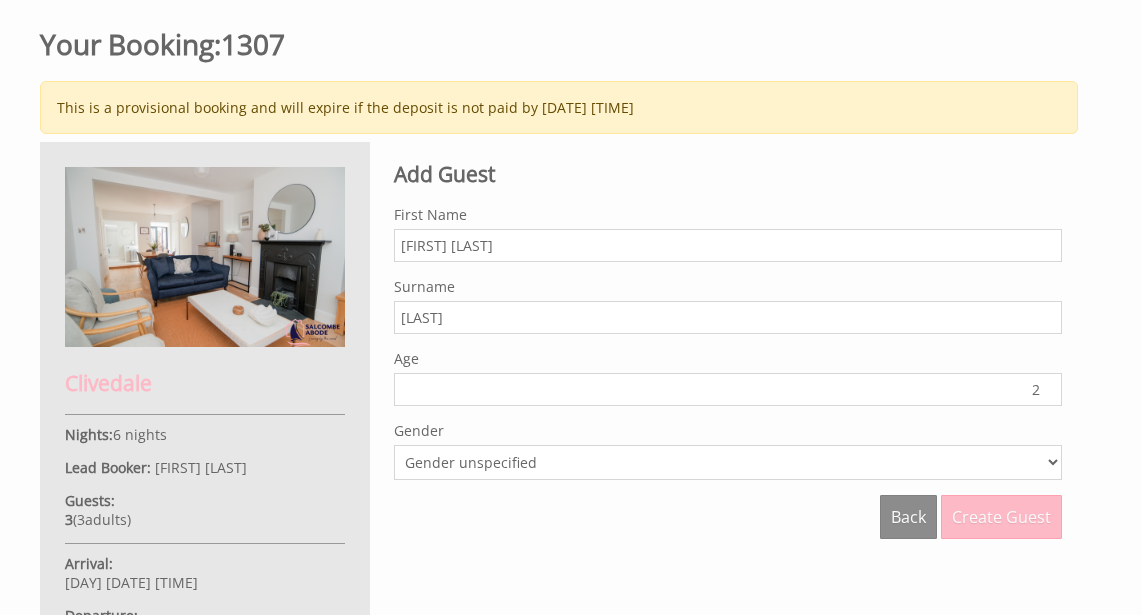 click on "2" at bounding box center [728, 389] 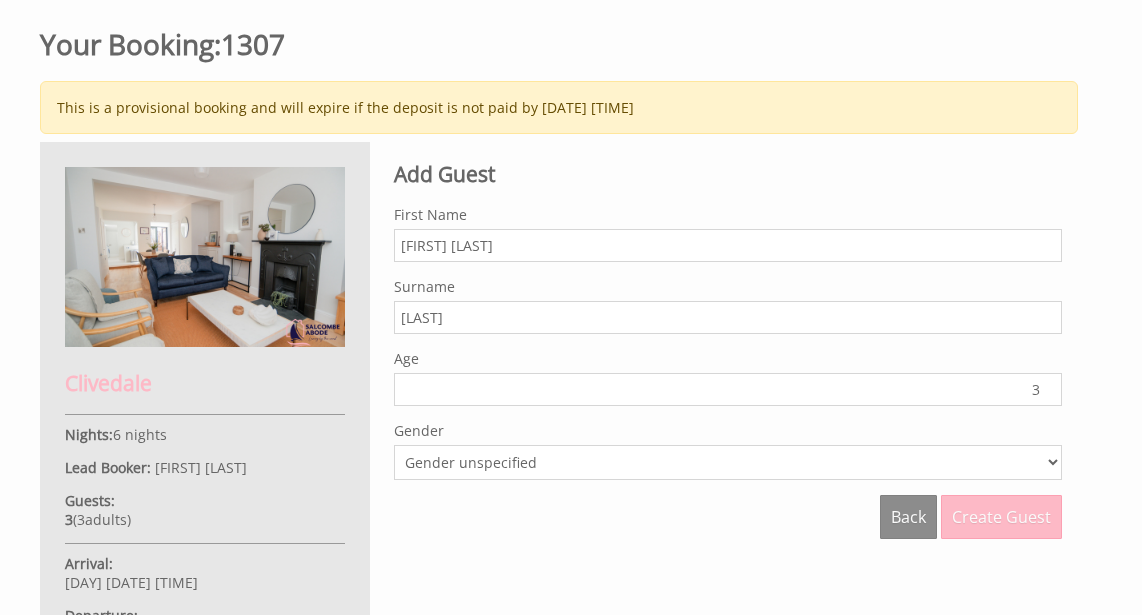 click on "3" at bounding box center [728, 389] 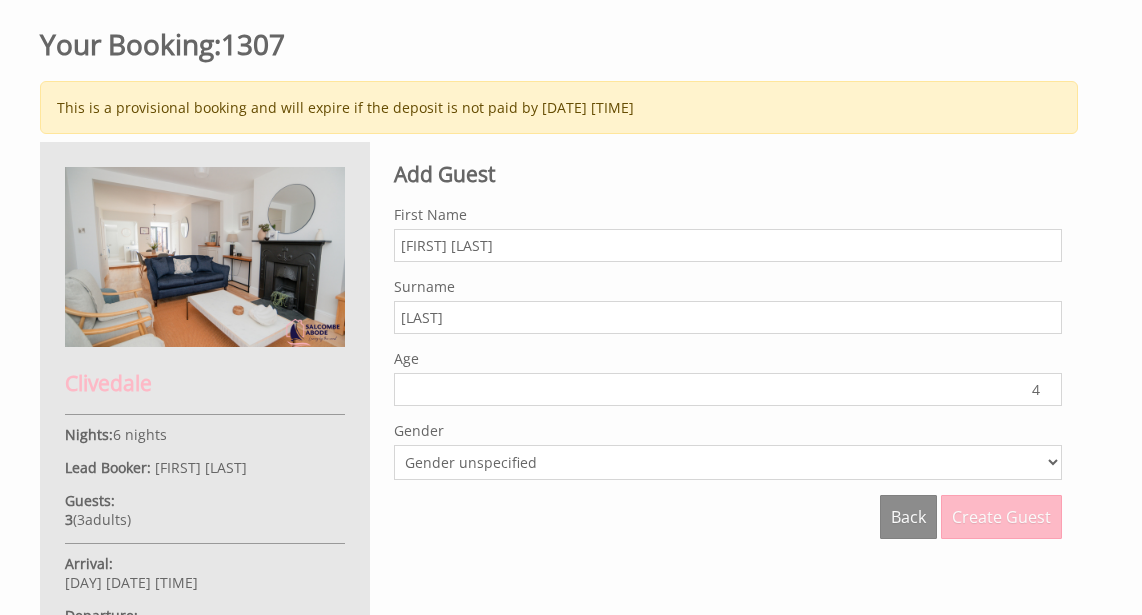 click on "4" at bounding box center (728, 389) 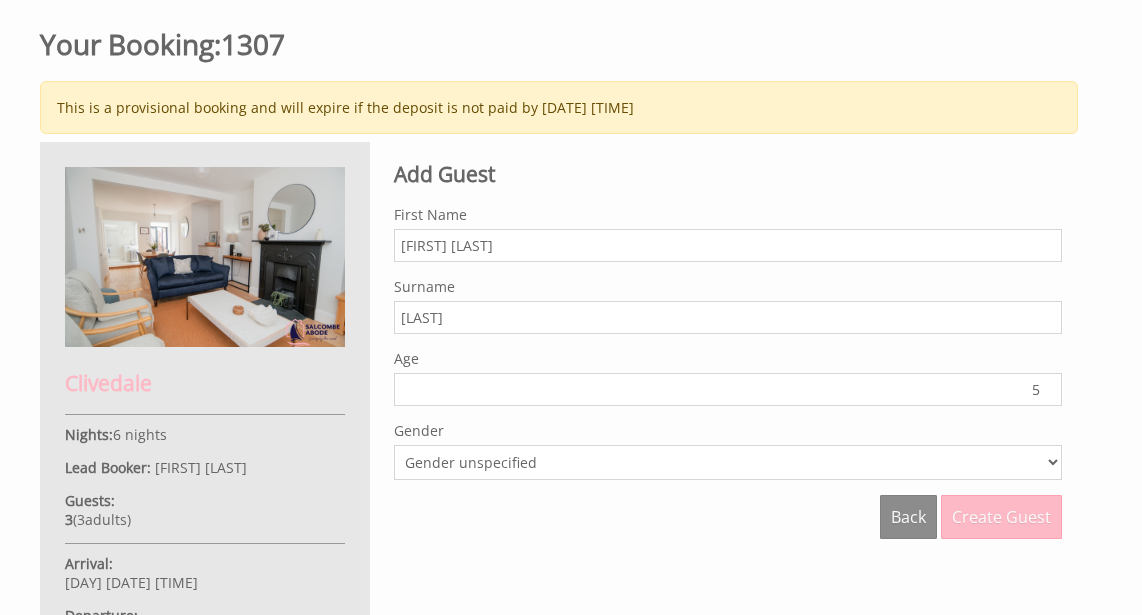 click on "5" at bounding box center (728, 389) 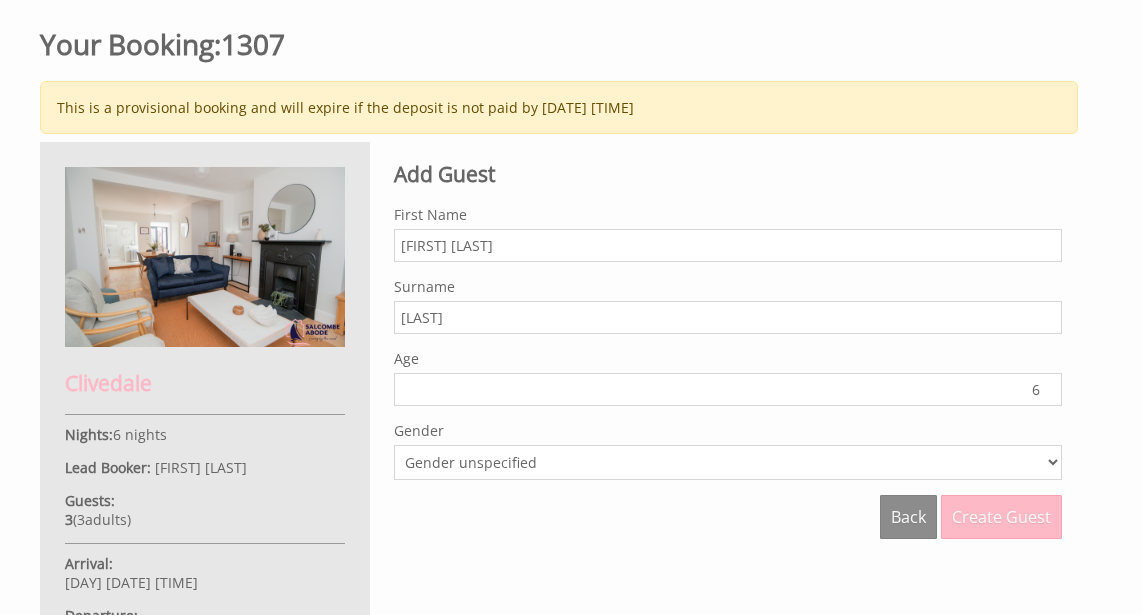 click on "6" at bounding box center [728, 389] 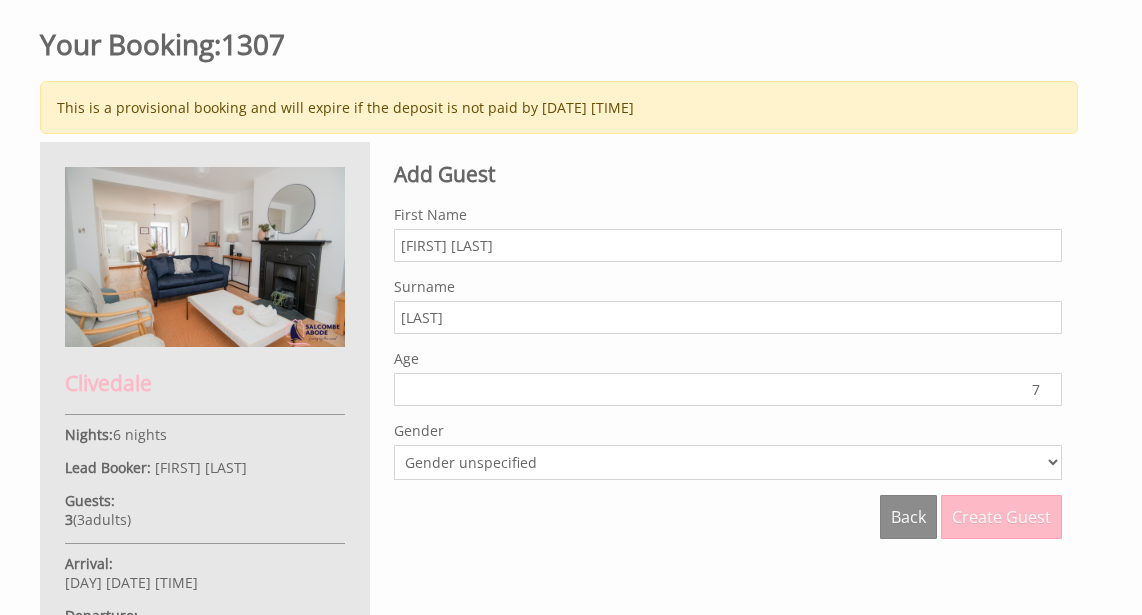 click on "7" at bounding box center (728, 389) 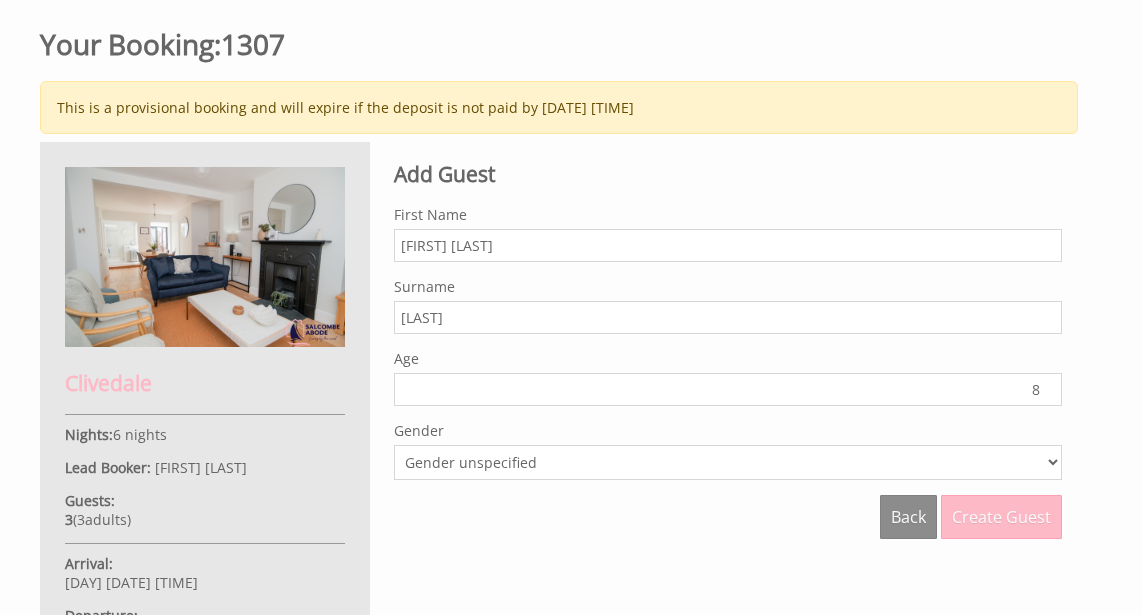 click on "8" at bounding box center [728, 389] 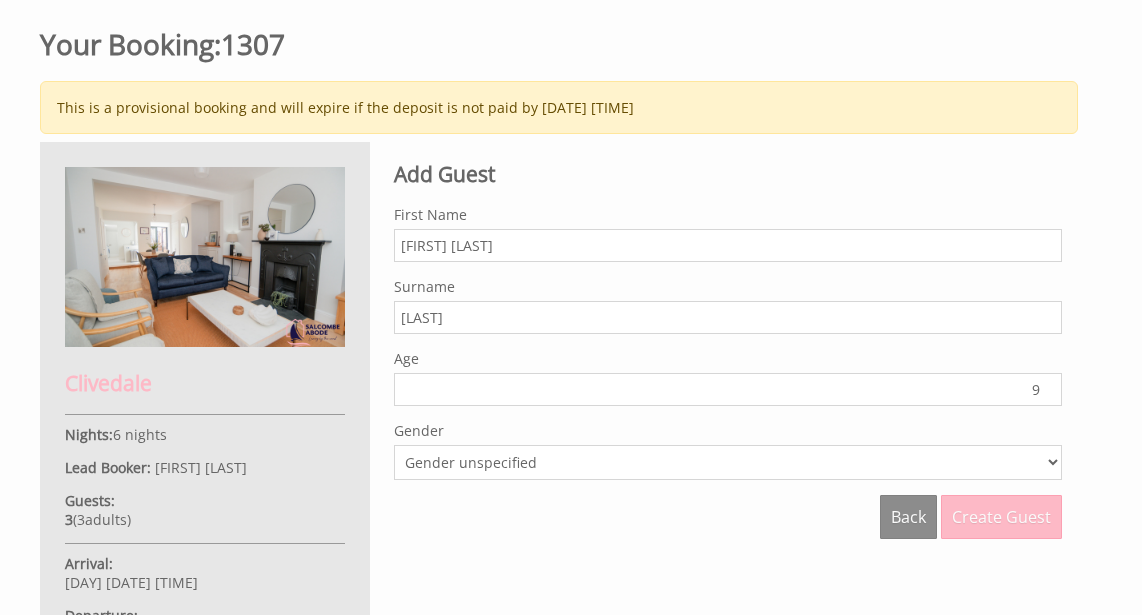 click on "9" at bounding box center (728, 389) 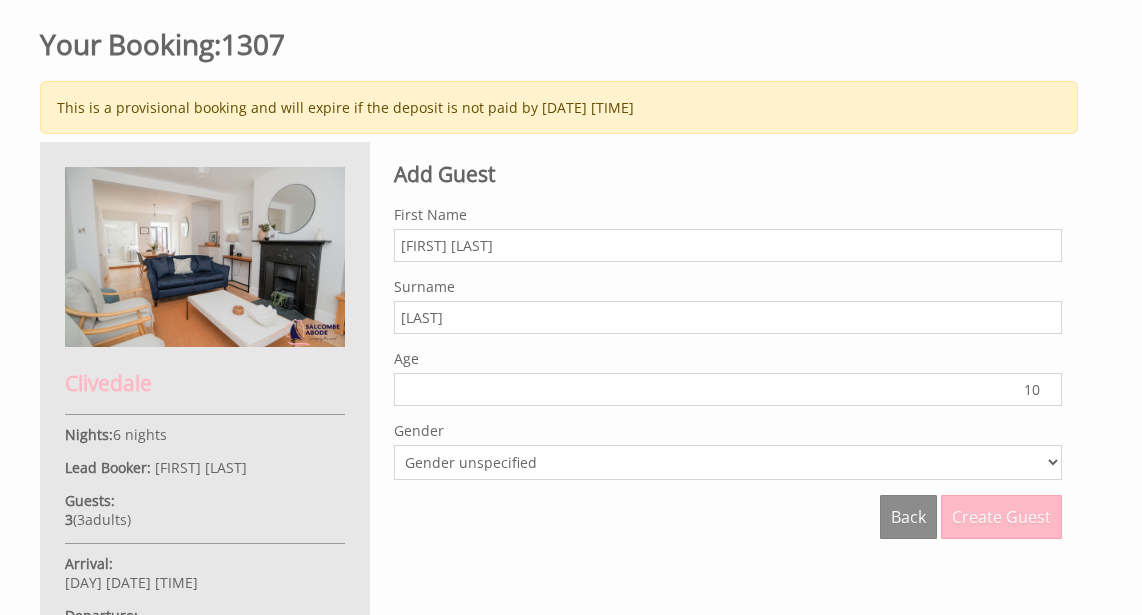 click on "10" at bounding box center [728, 389] 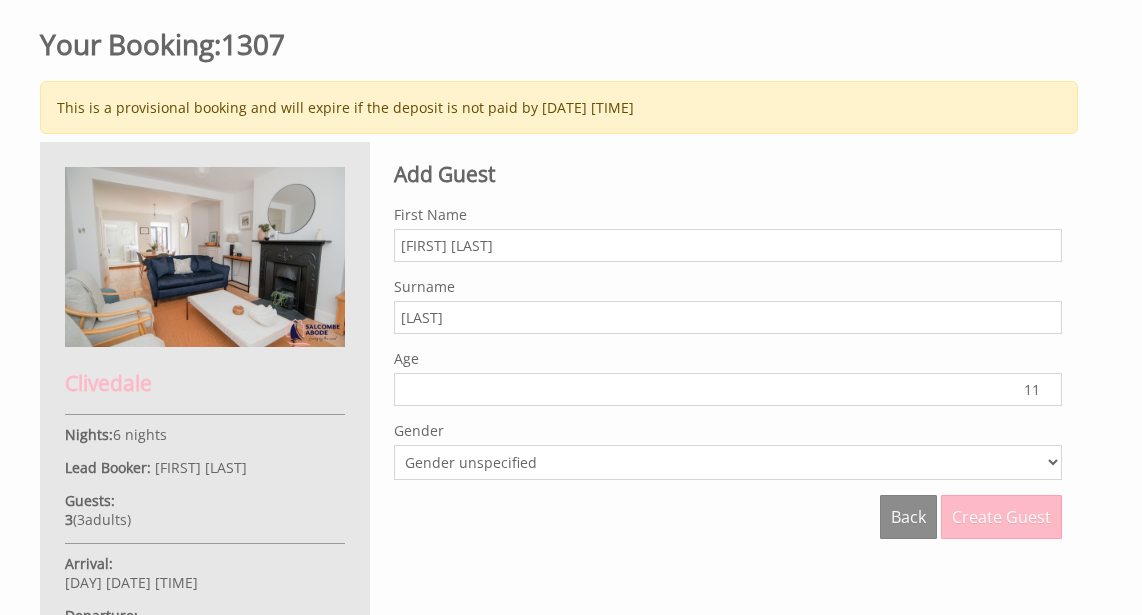 click on "11" at bounding box center [728, 389] 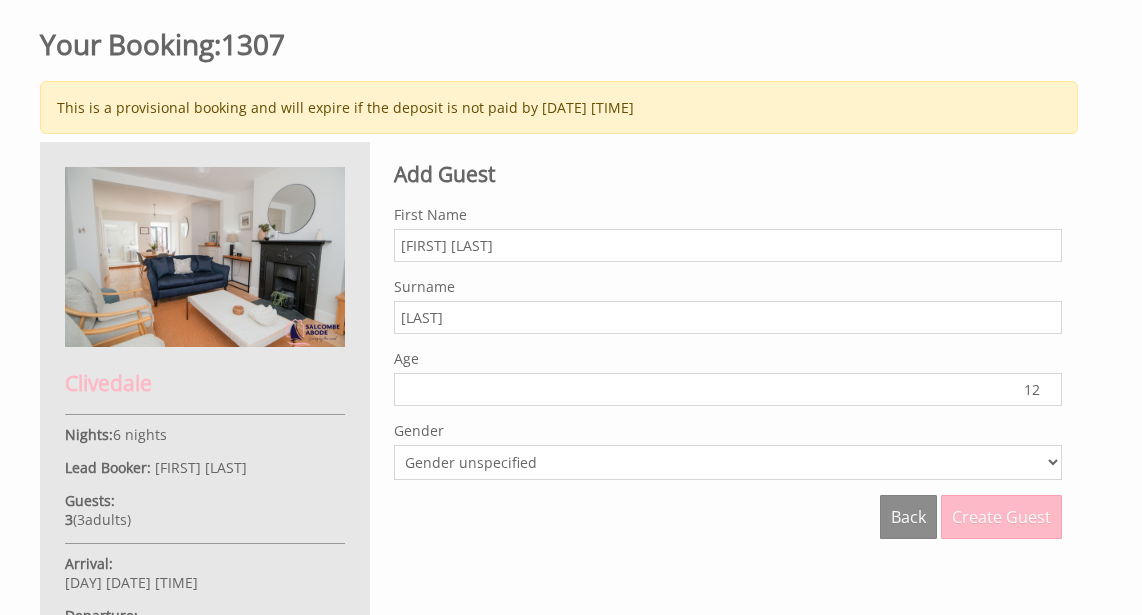 click on "12" at bounding box center (728, 389) 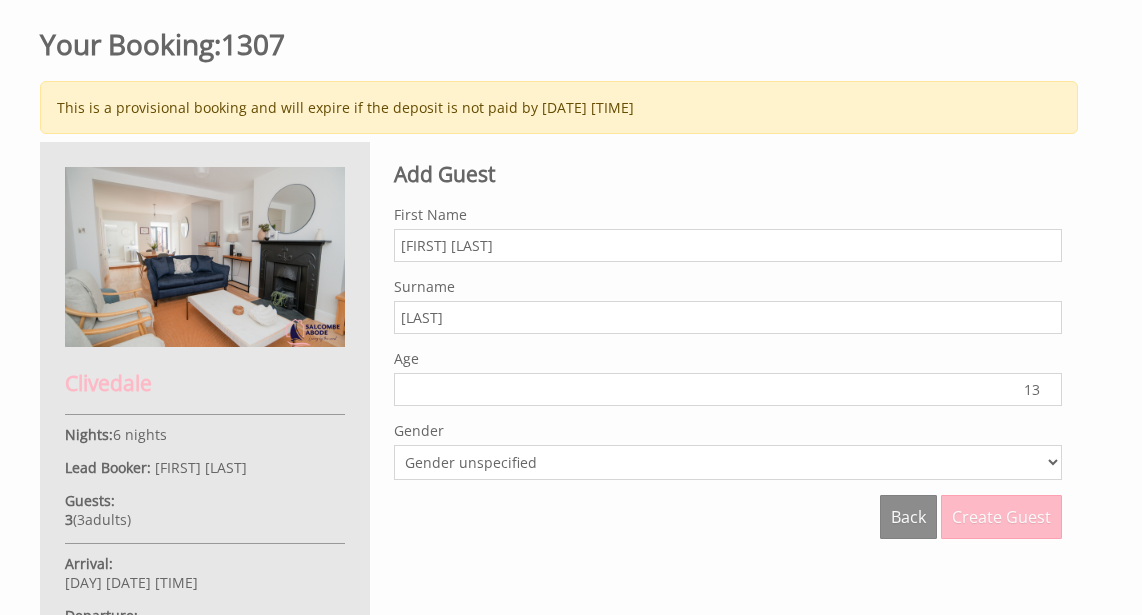 click on "13" at bounding box center [728, 389] 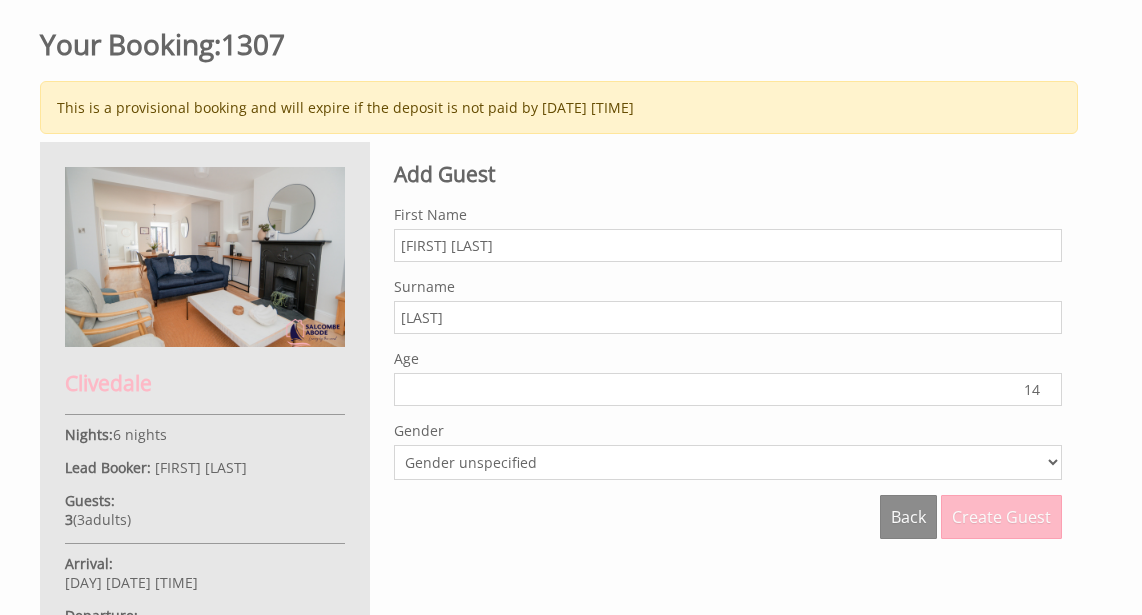 click on "14" at bounding box center (728, 389) 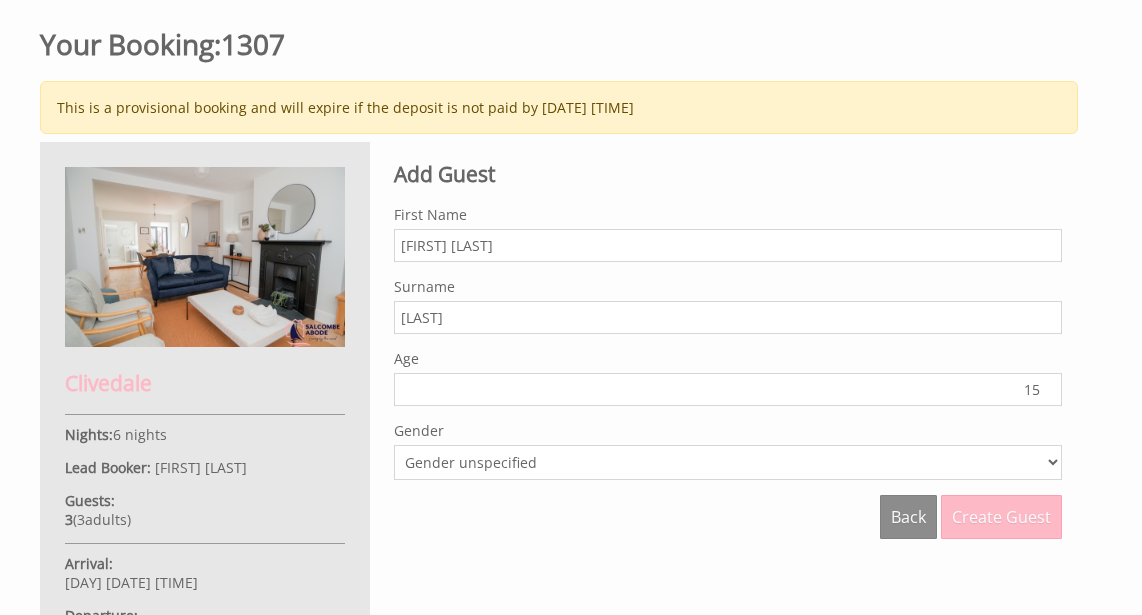 click on "15" at bounding box center [728, 389] 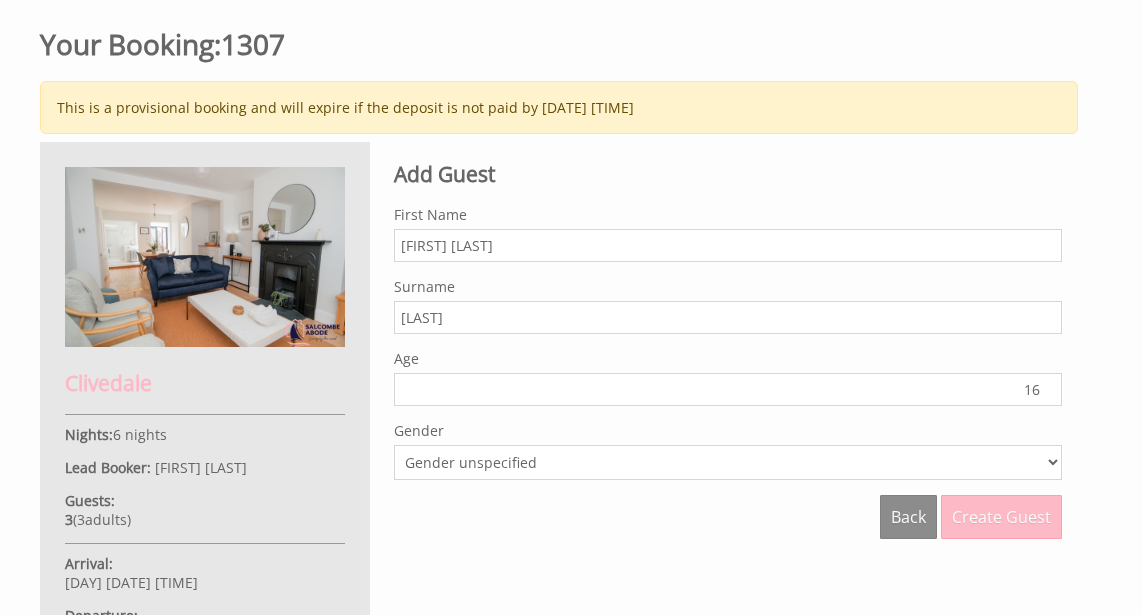 click on "16" at bounding box center (728, 389) 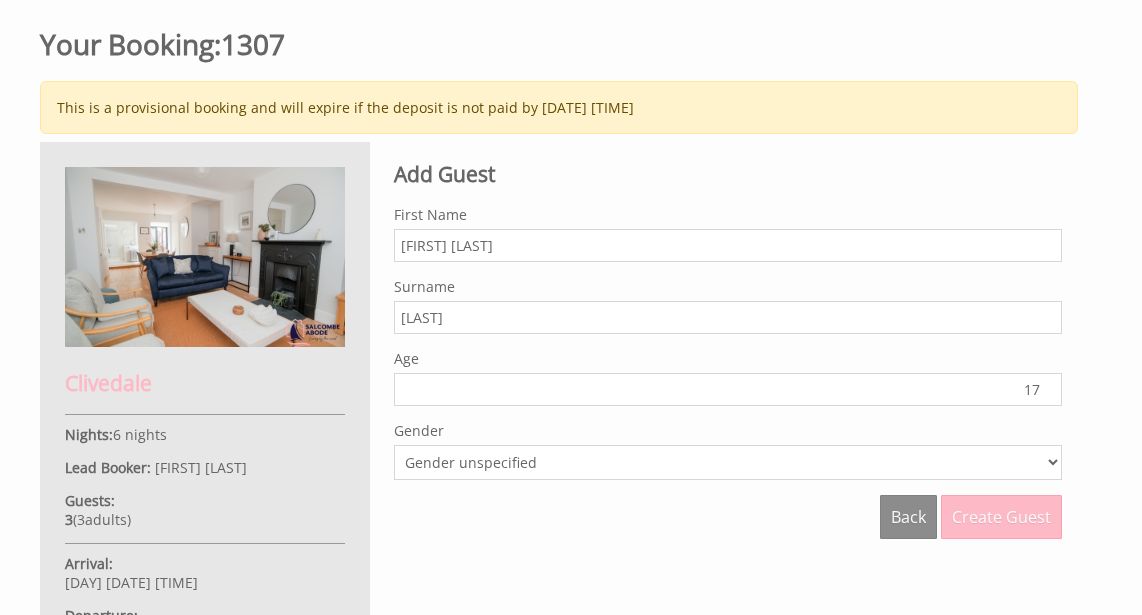 click on "17" at bounding box center [728, 389] 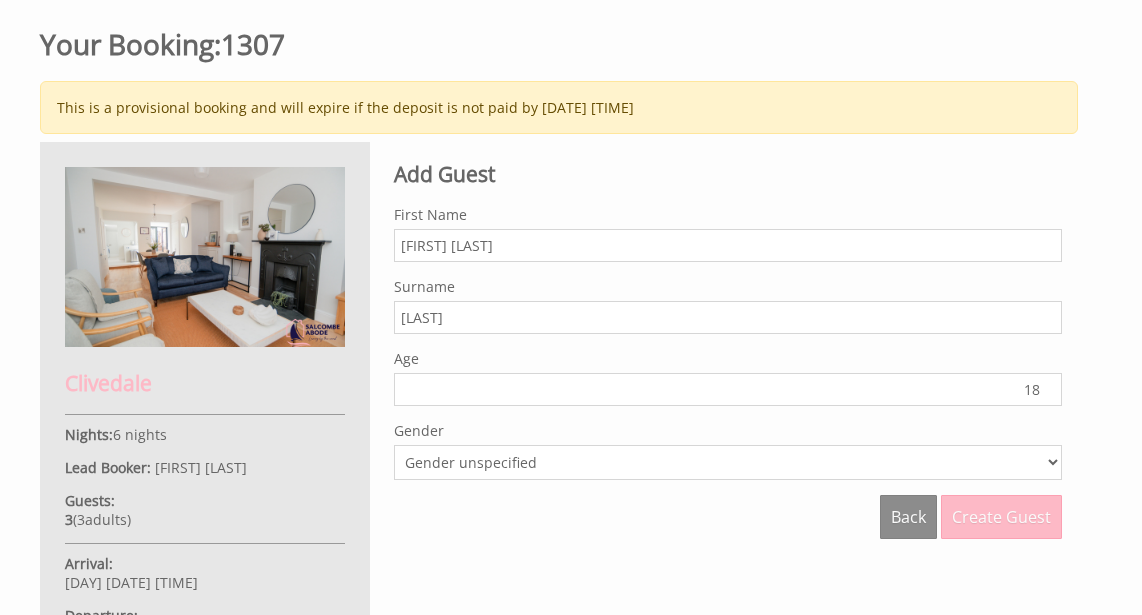 click on "18" at bounding box center [728, 389] 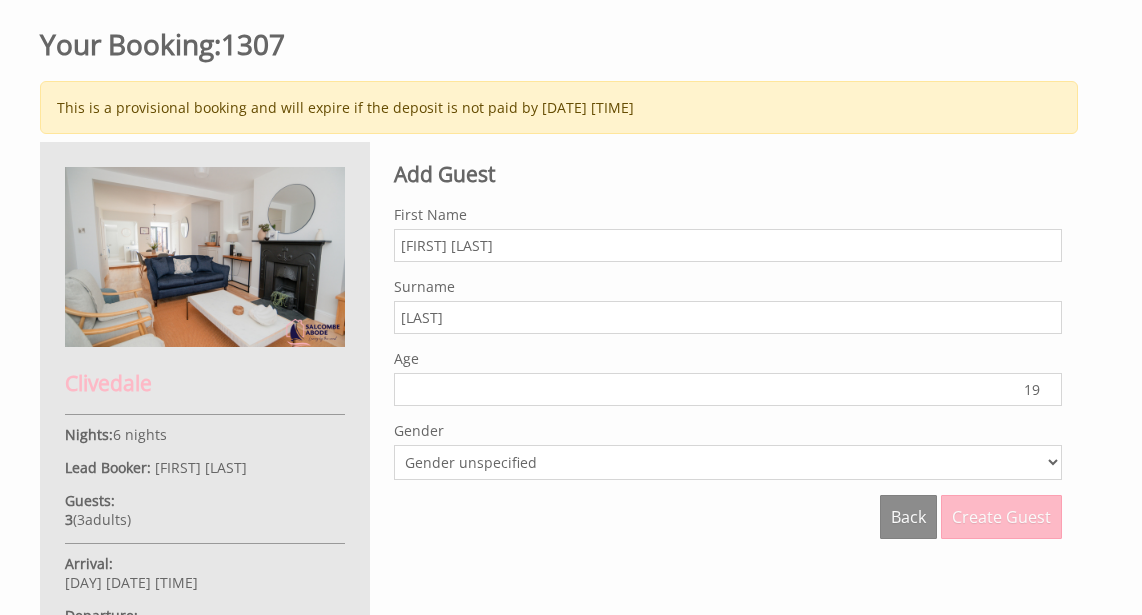 click on "19" at bounding box center [728, 389] 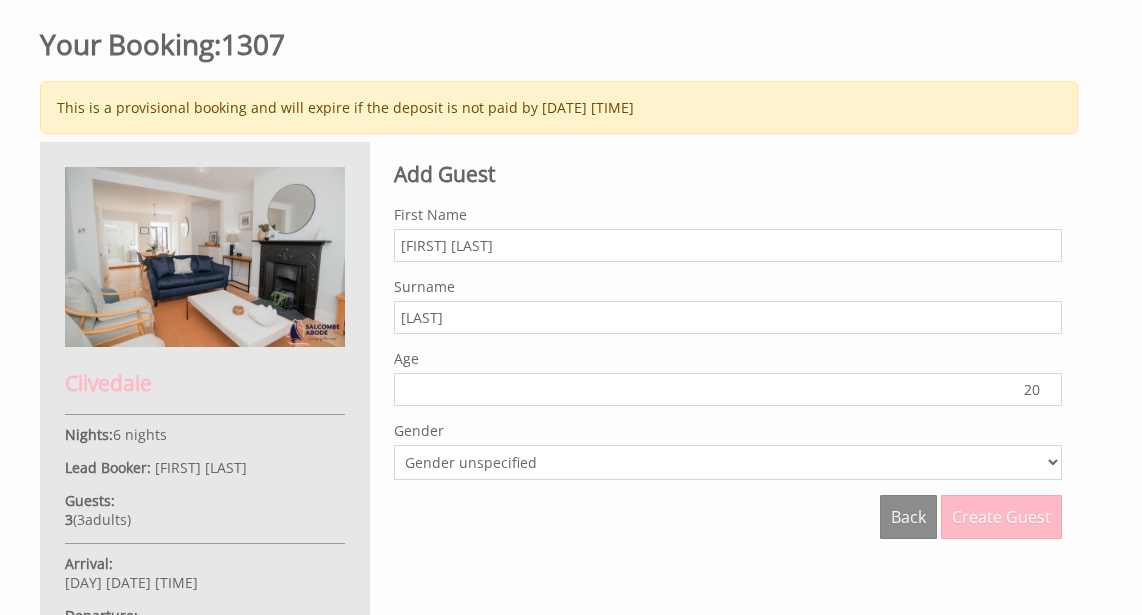 click on "20" at bounding box center [728, 389] 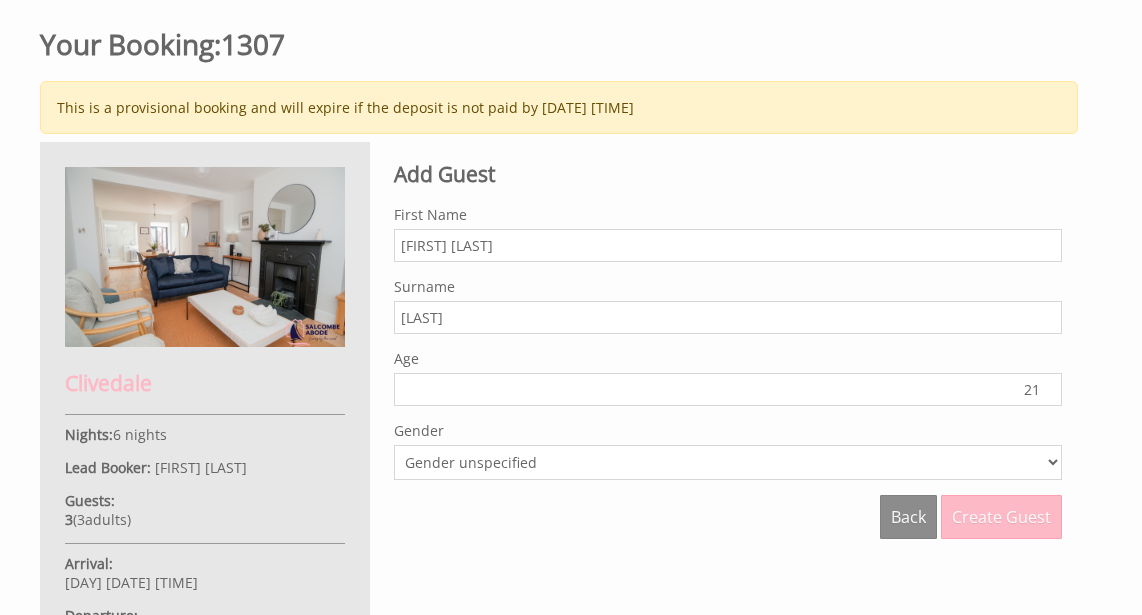 click on "21" at bounding box center [728, 389] 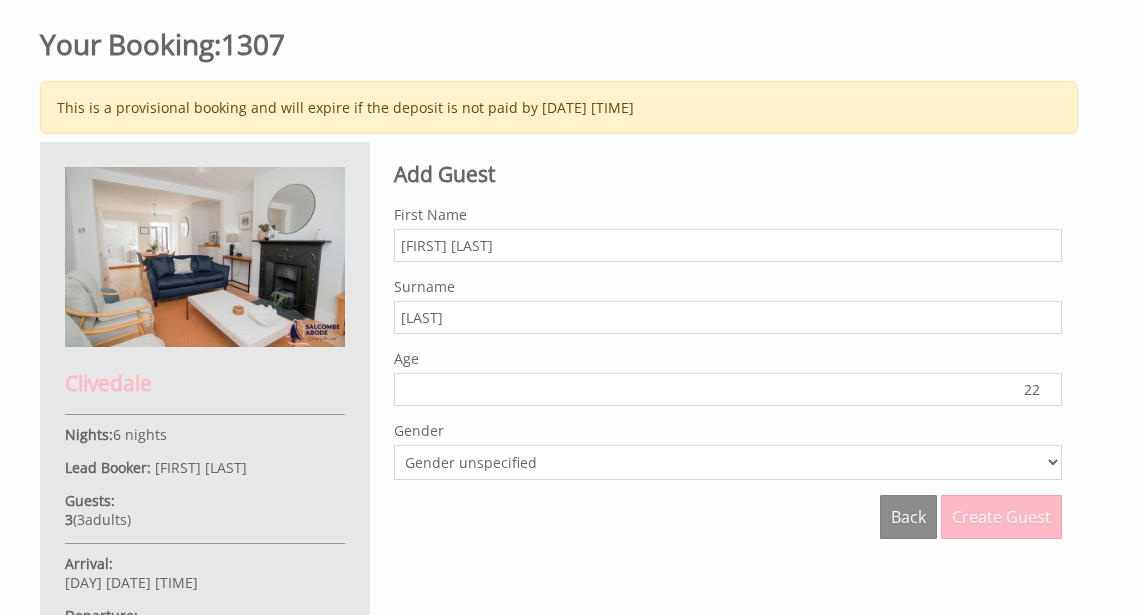 click on "22" at bounding box center [728, 389] 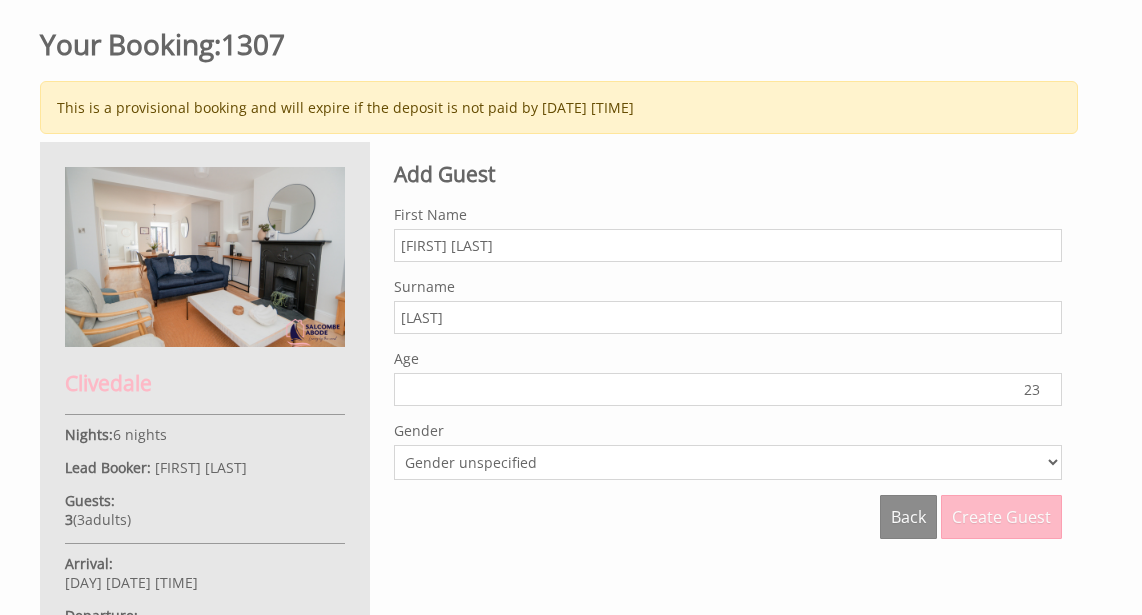 click on "23" at bounding box center [728, 389] 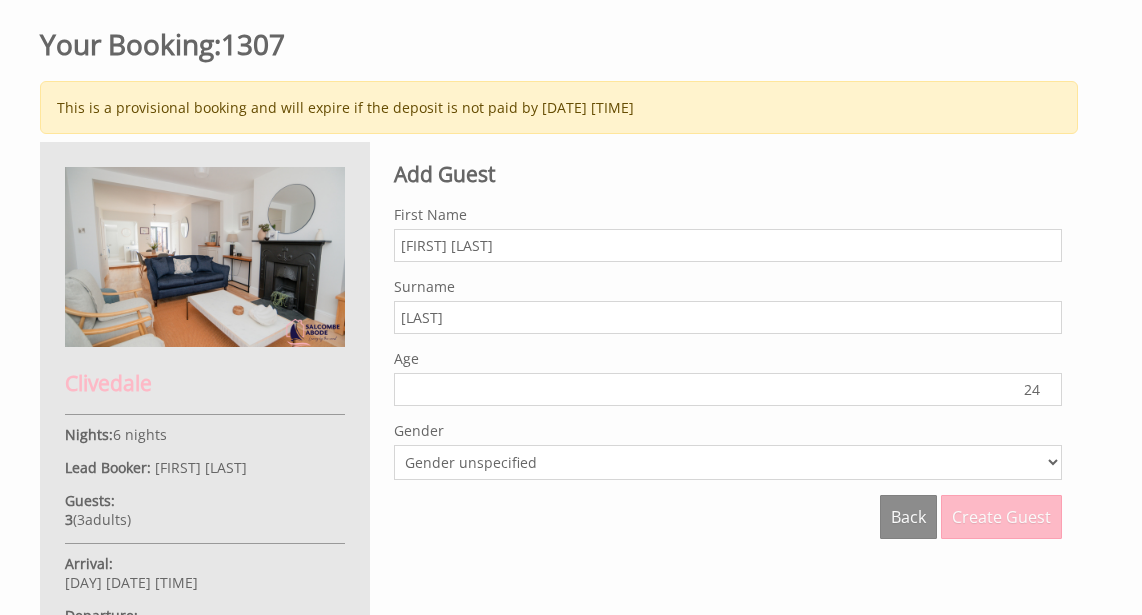 click on "24" at bounding box center [728, 389] 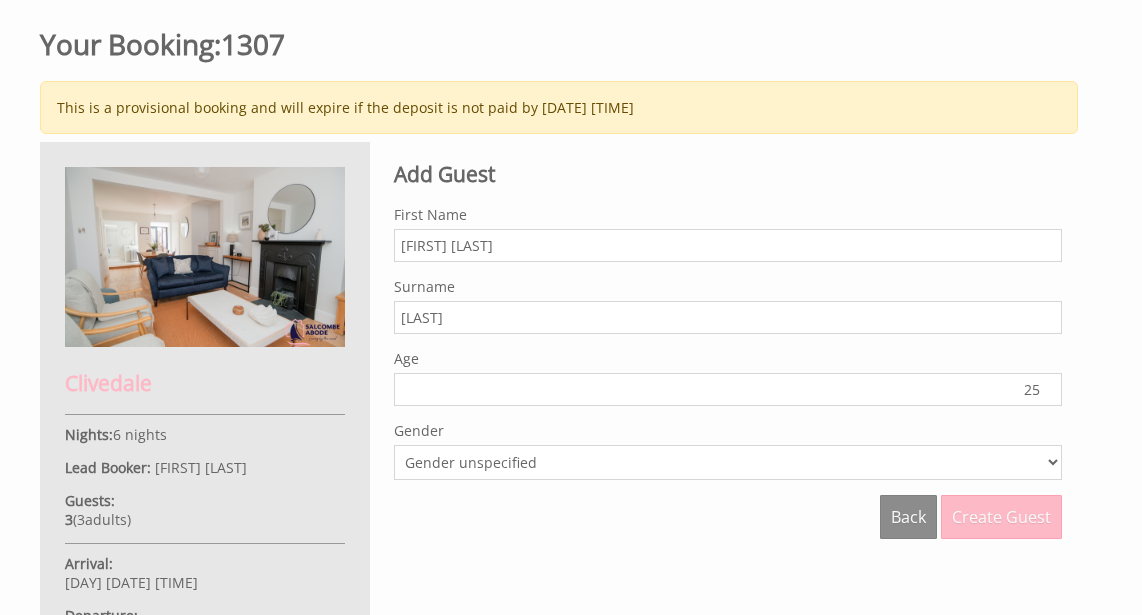 click on "25" at bounding box center [728, 389] 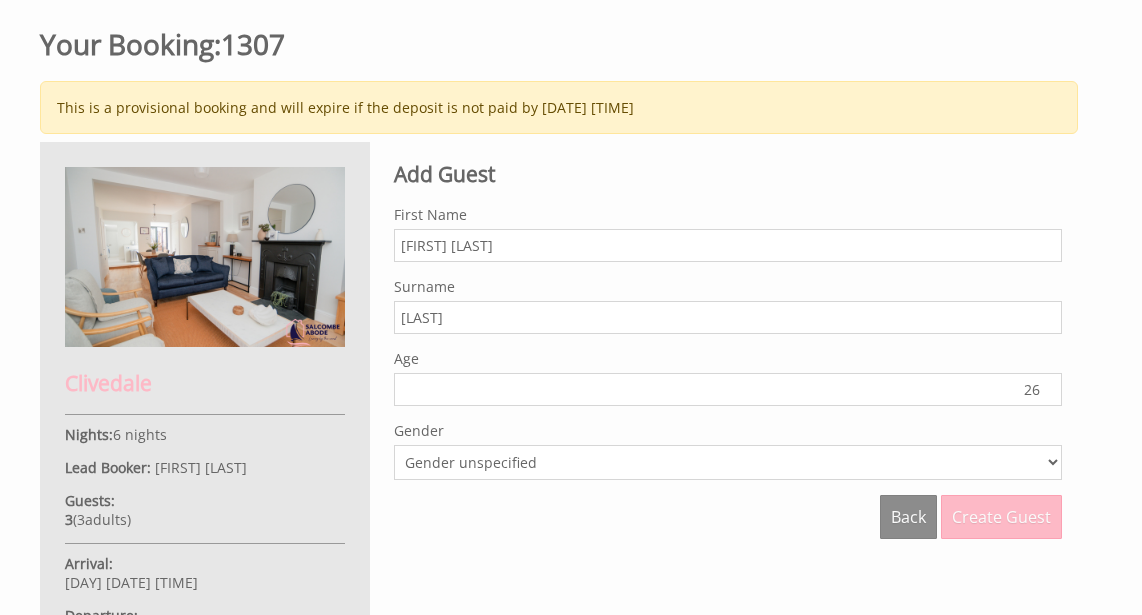 click on "26" at bounding box center [728, 389] 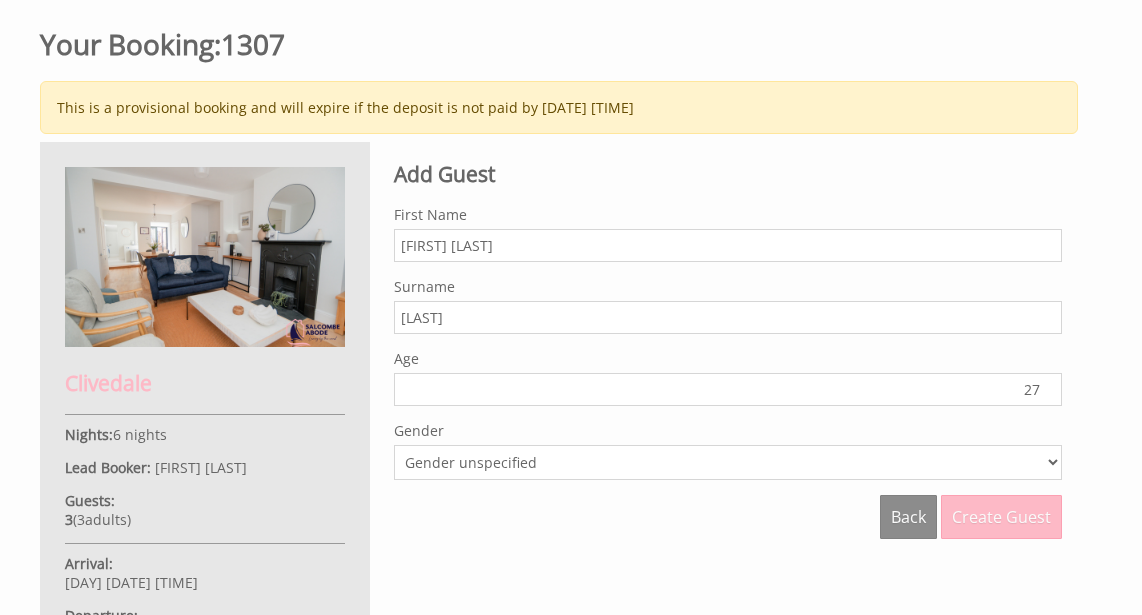 click on "27" at bounding box center (728, 389) 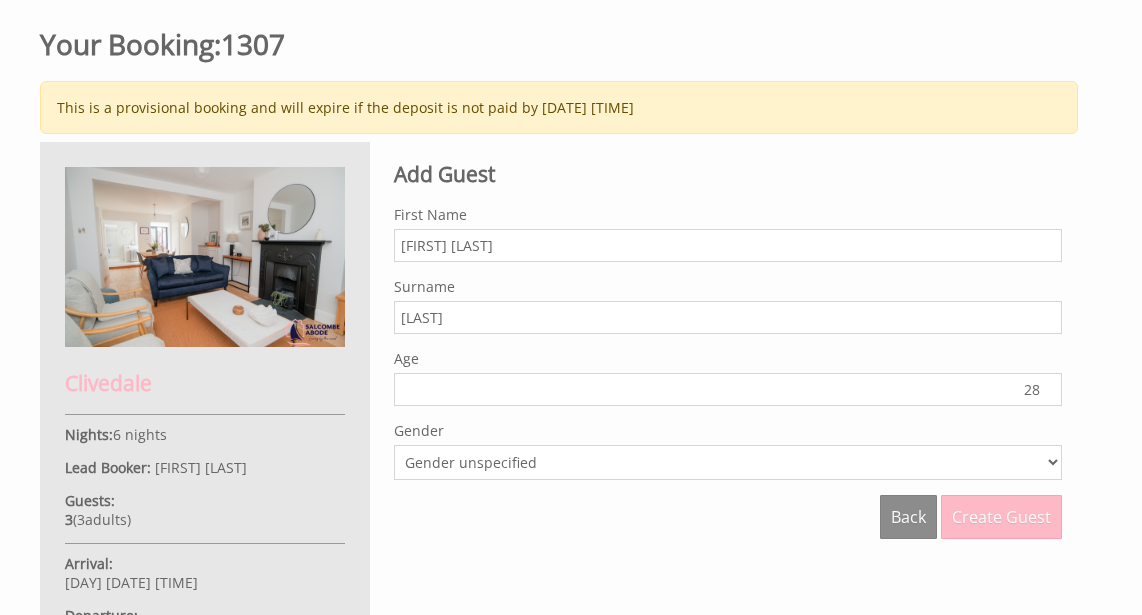 click on "28" at bounding box center [728, 389] 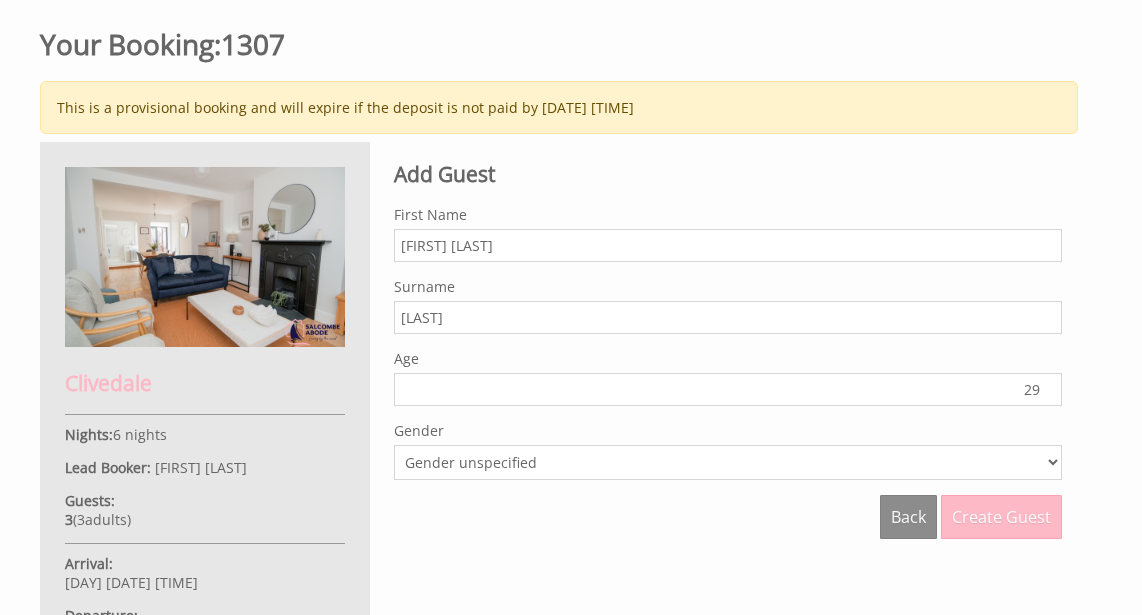click on "29" at bounding box center [728, 389] 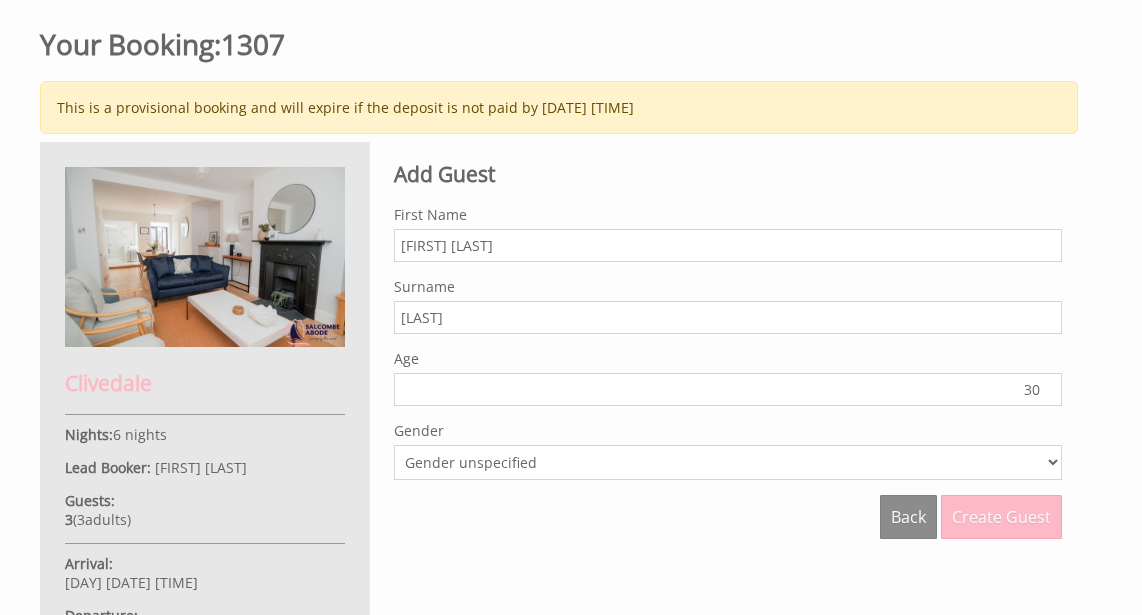 click on "30" at bounding box center (728, 389) 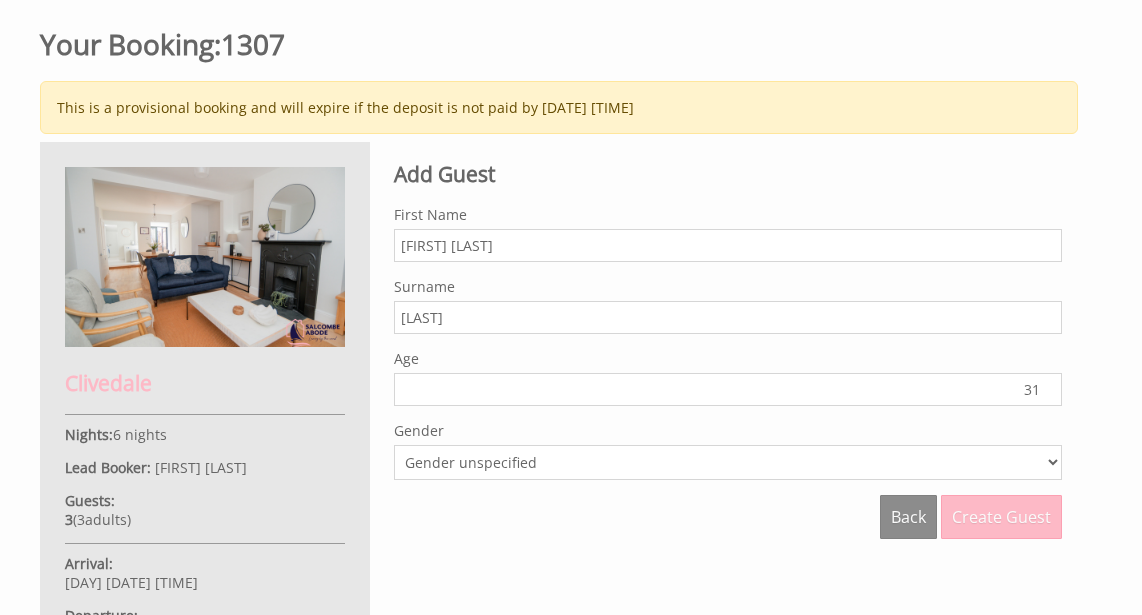 click on "31" at bounding box center (728, 389) 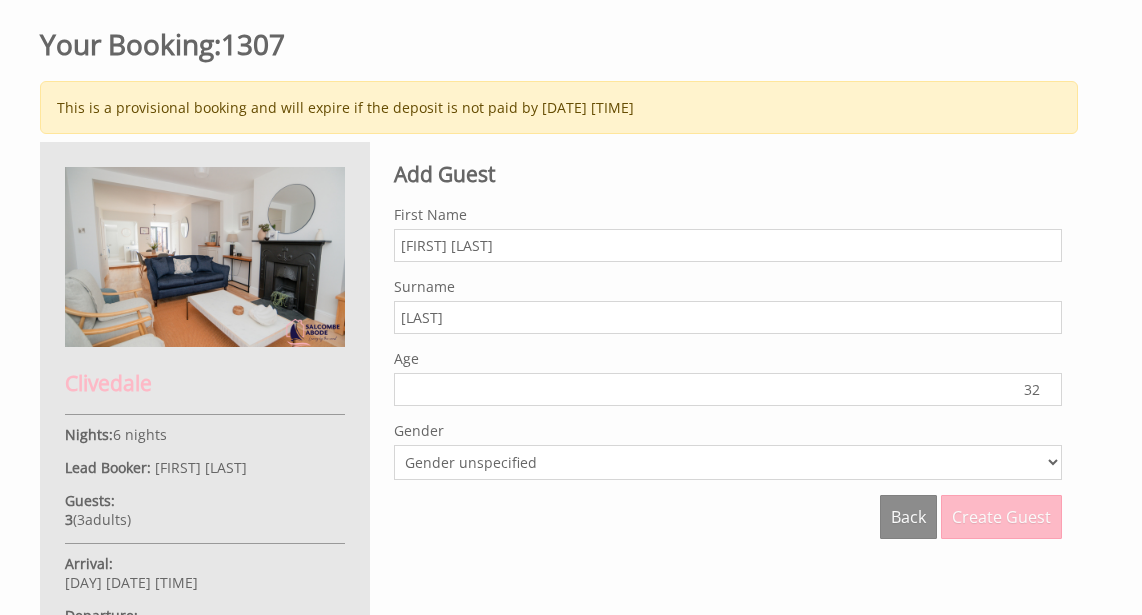 click on "32" at bounding box center [728, 389] 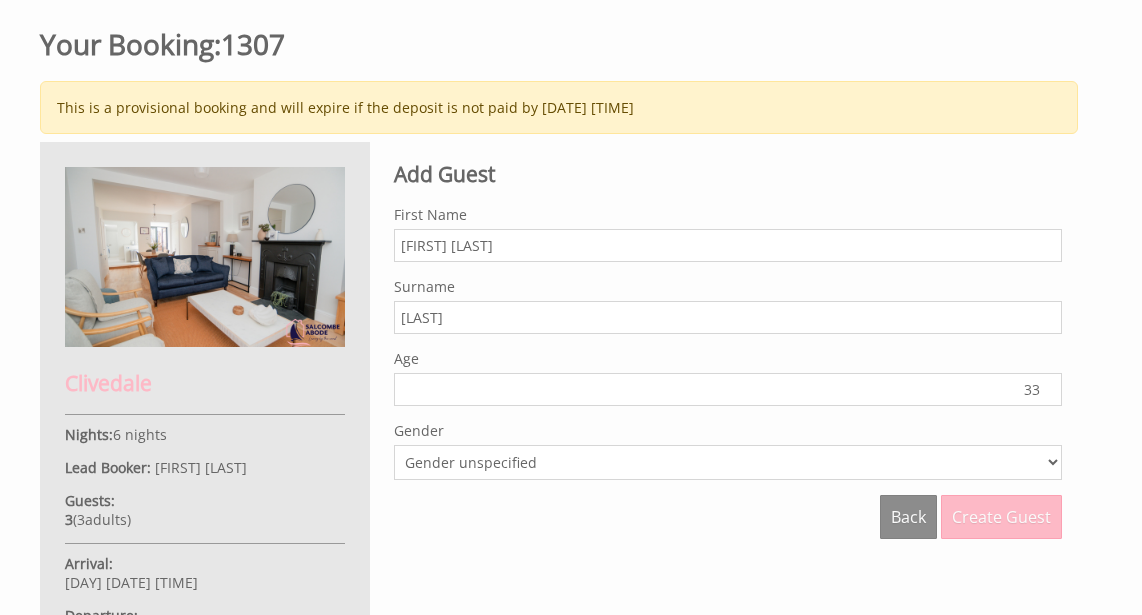 click on "33" at bounding box center (728, 389) 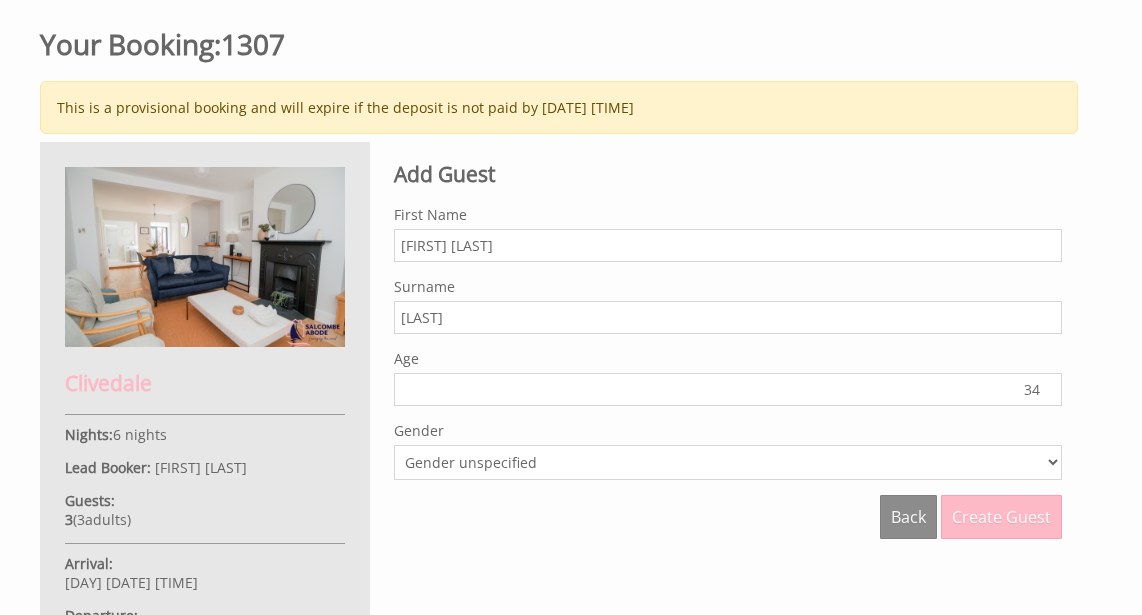 click on "34" at bounding box center (728, 389) 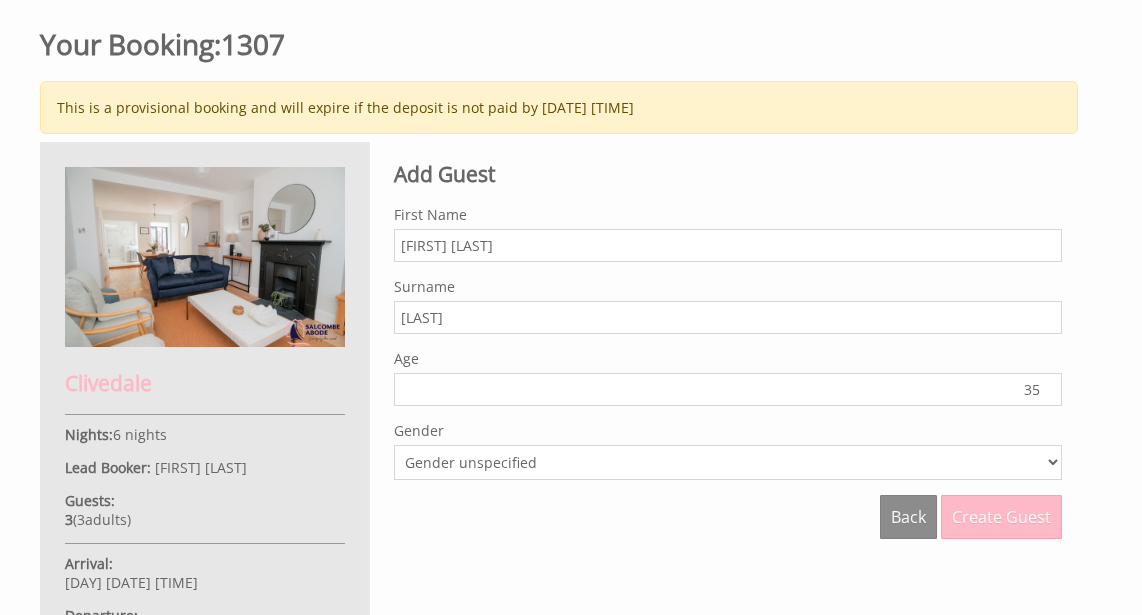 click on "35" at bounding box center [728, 389] 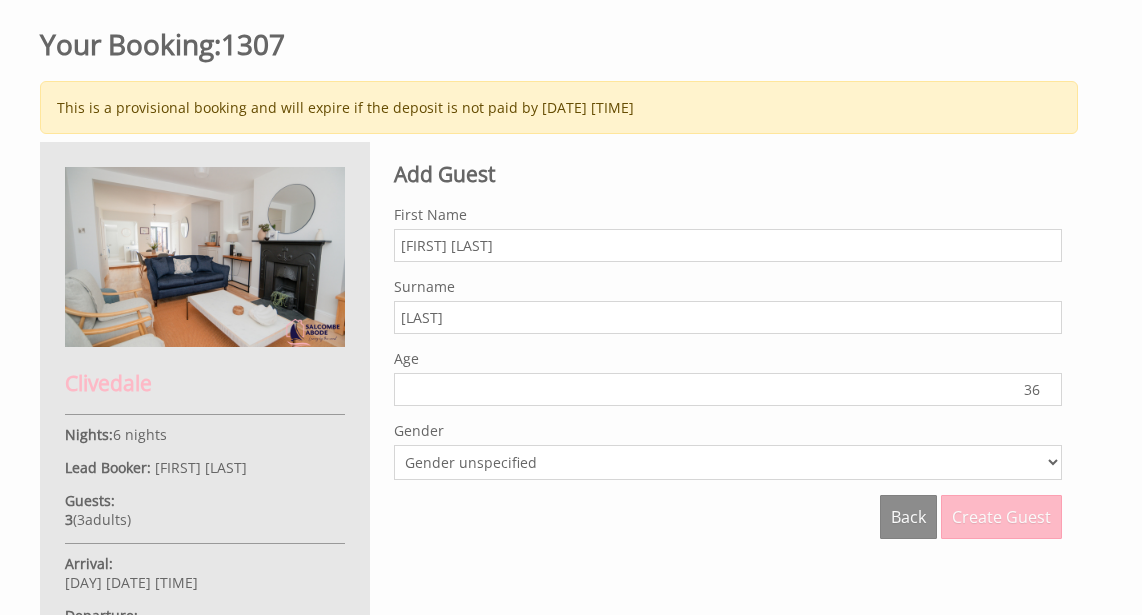 click on "36" at bounding box center (728, 389) 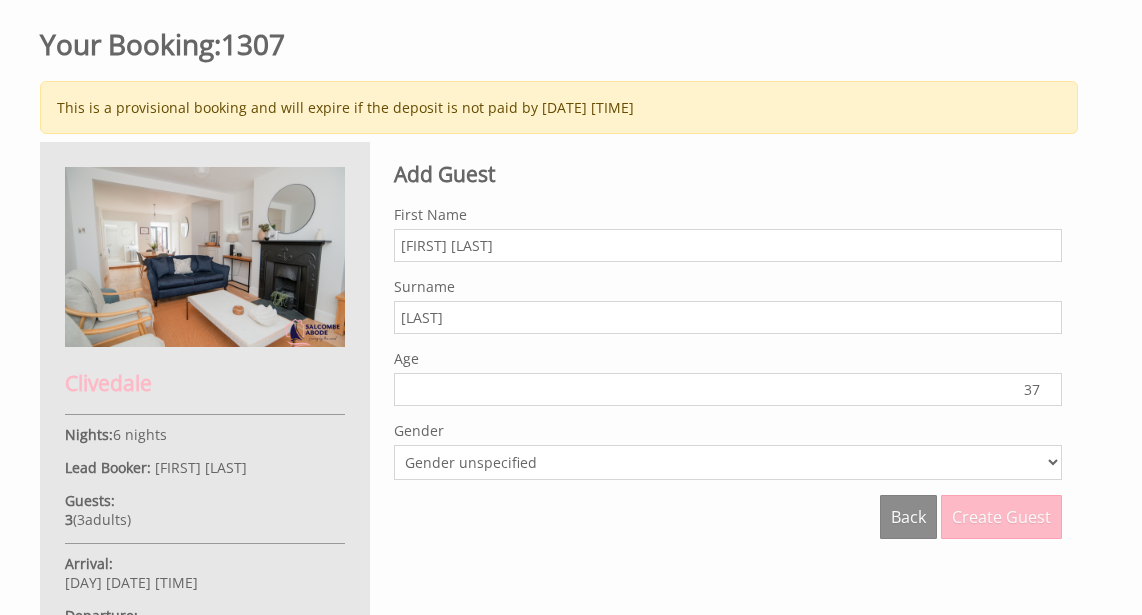 click on "37" at bounding box center (728, 389) 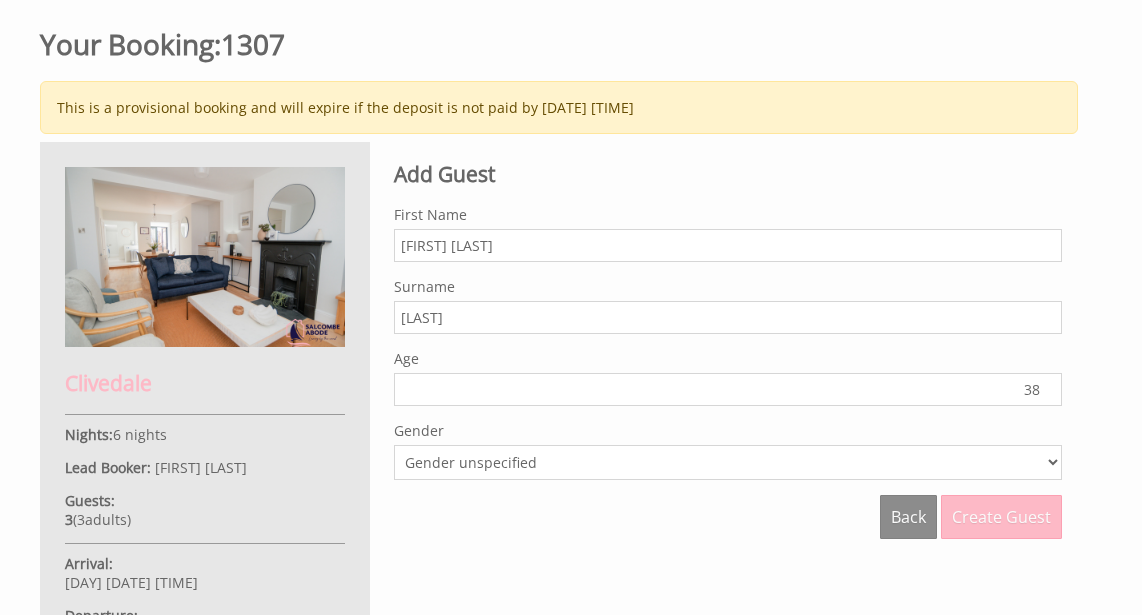click on "38" at bounding box center [728, 389] 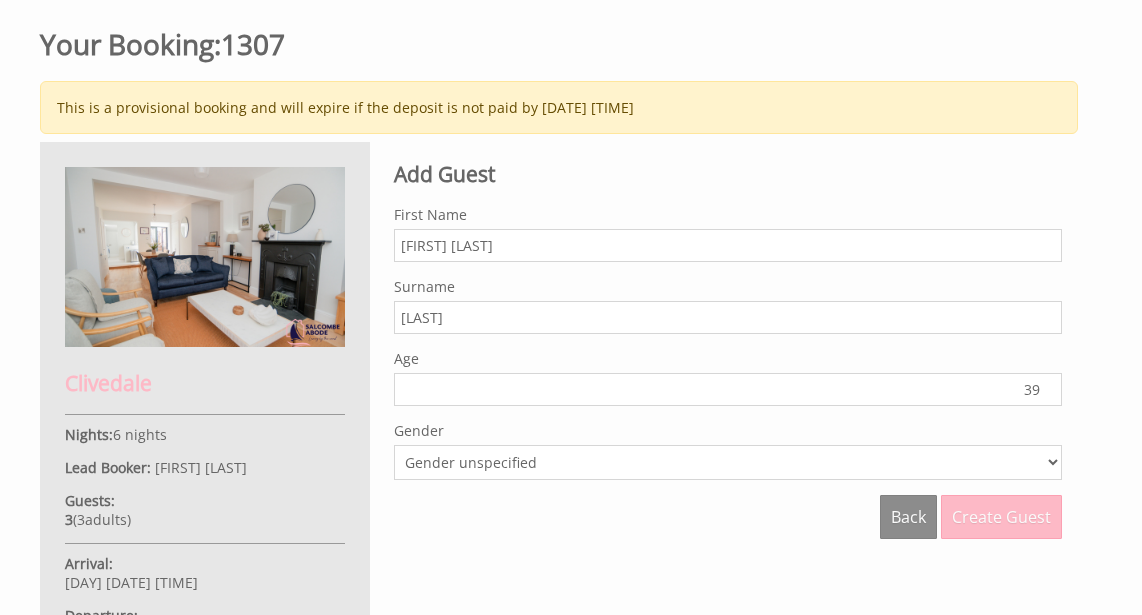 click on "39" at bounding box center (728, 389) 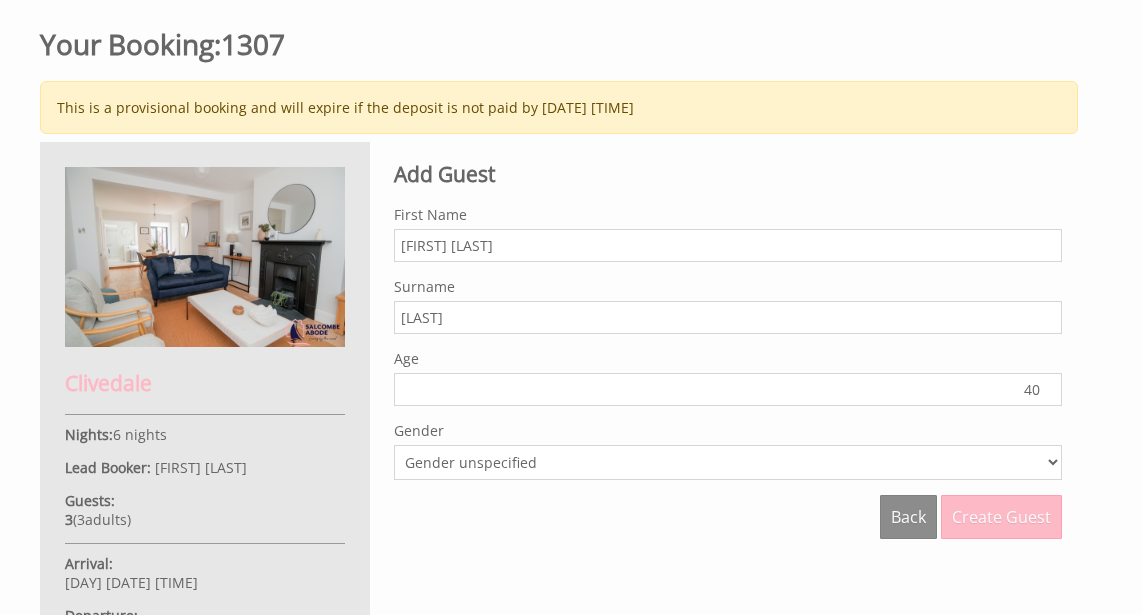 click on "40" at bounding box center (728, 389) 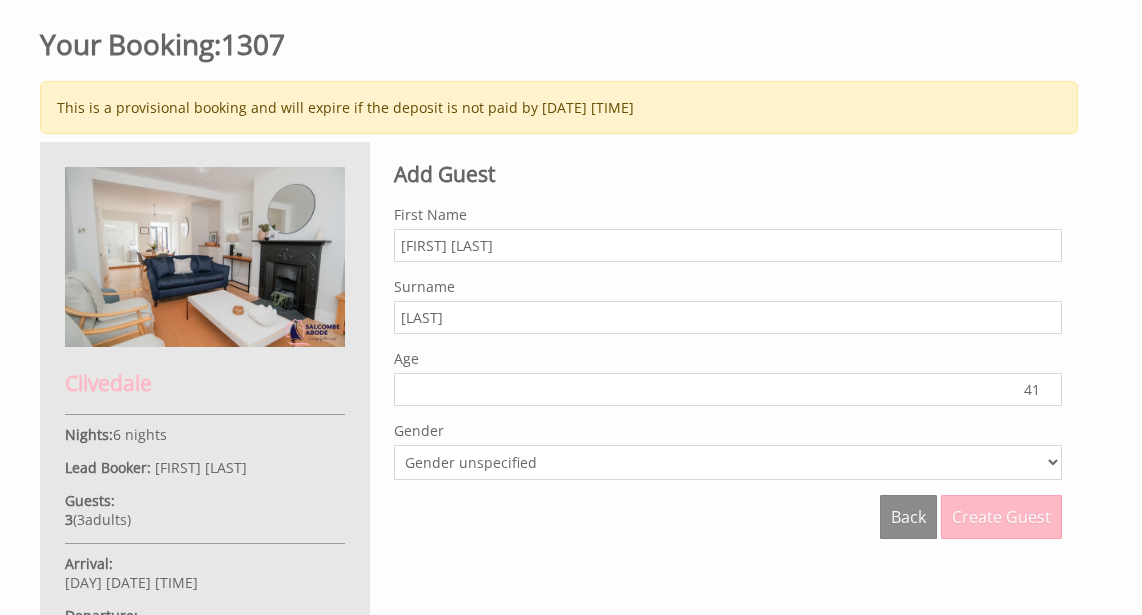 click on "41" at bounding box center (728, 389) 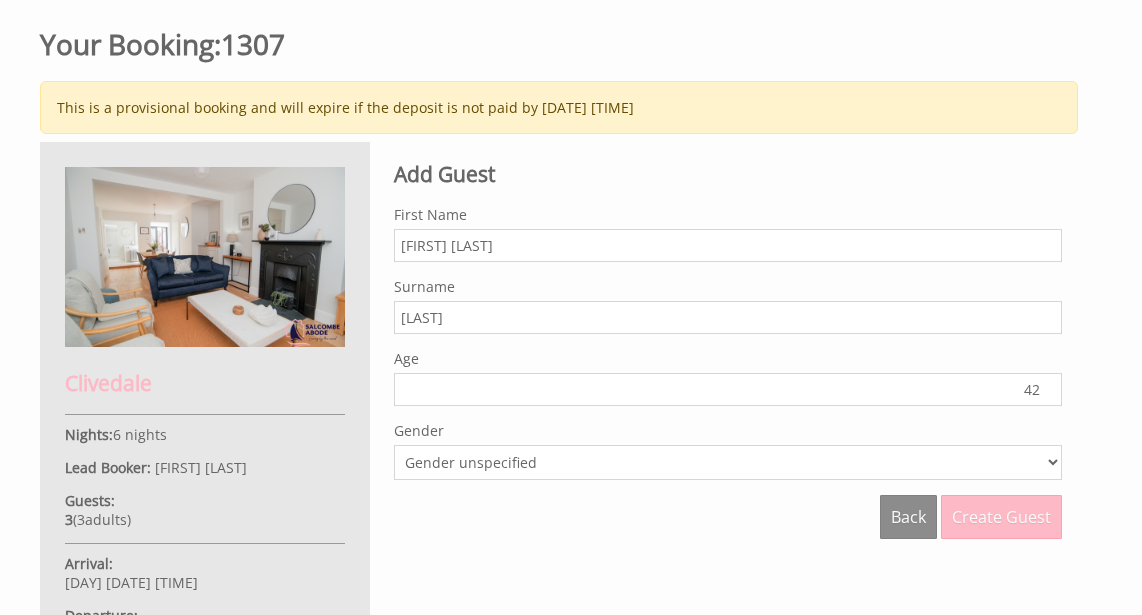 click on "42" at bounding box center (728, 389) 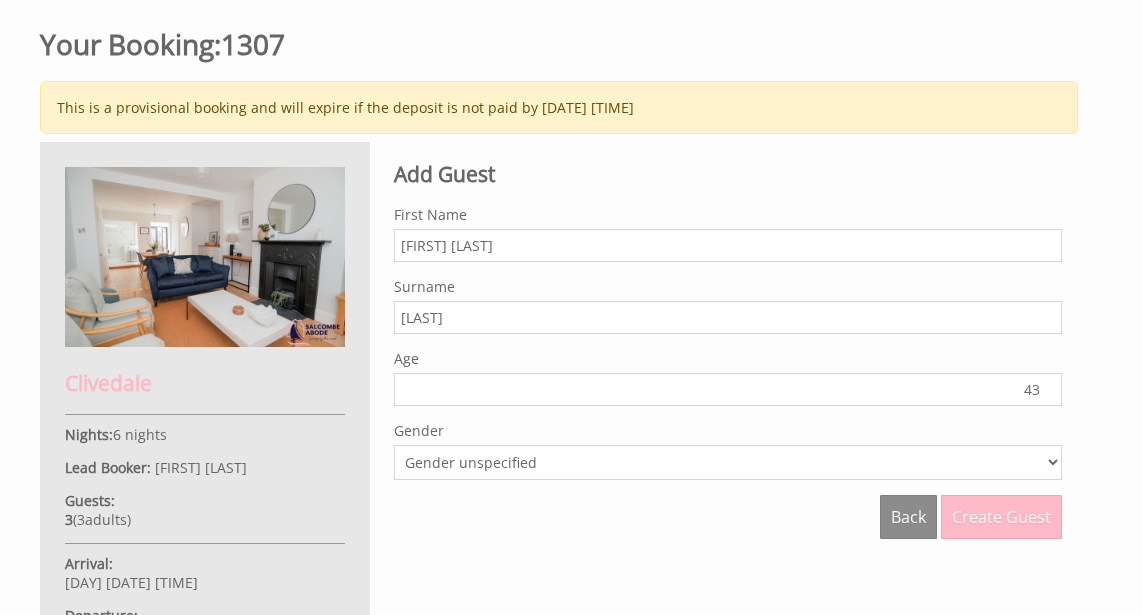 click on "43" at bounding box center (728, 389) 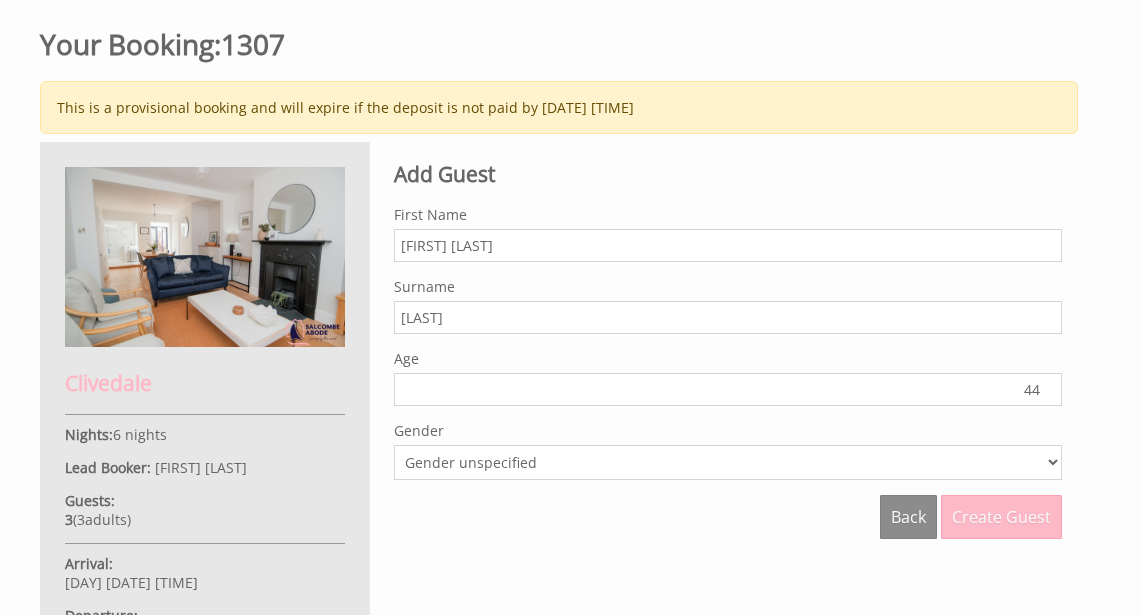 click on "44" at bounding box center (728, 389) 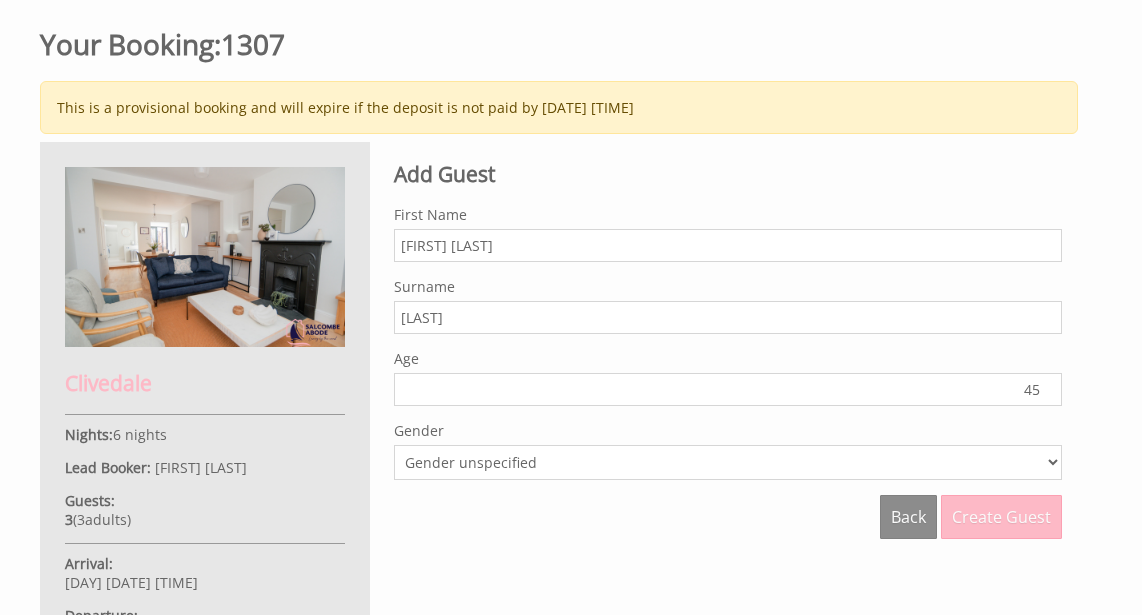 click on "45" at bounding box center (728, 389) 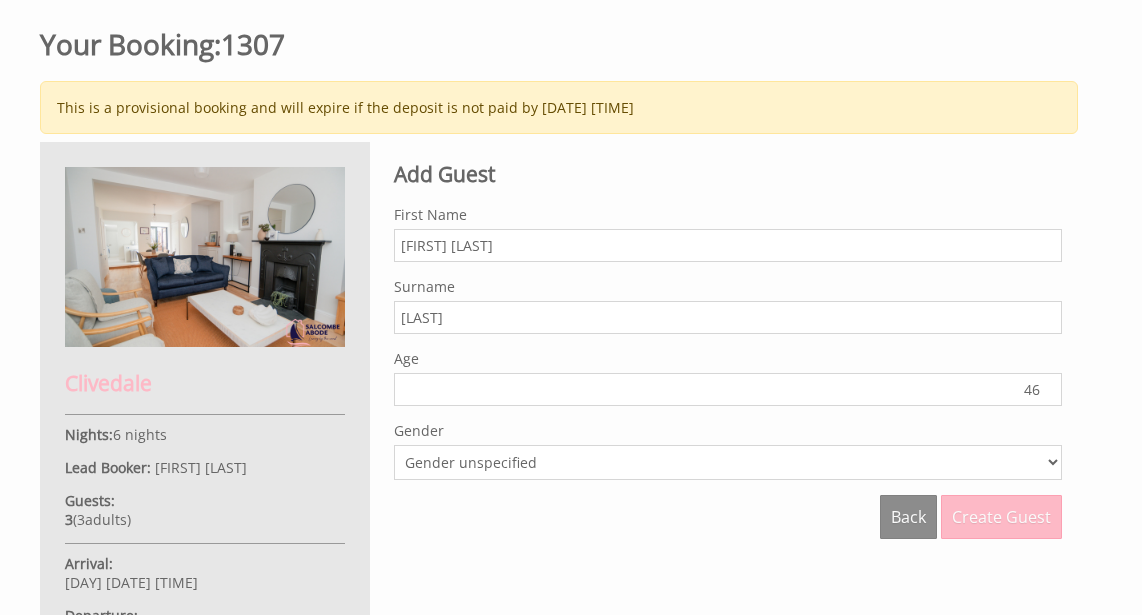 click on "46" at bounding box center [728, 389] 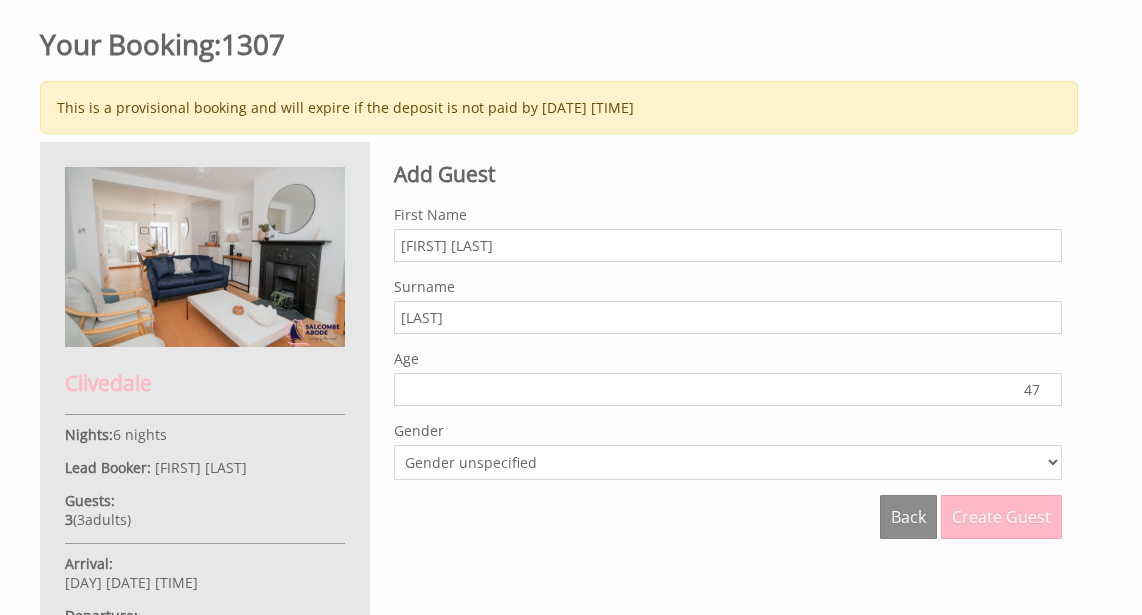 click on "47" at bounding box center (728, 389) 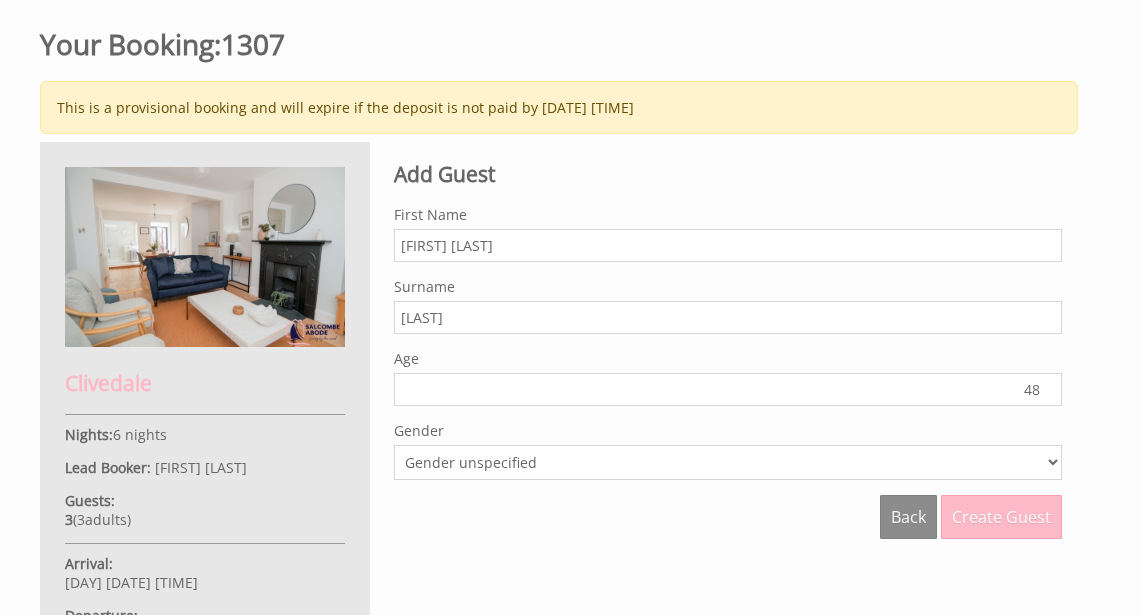 click on "48" at bounding box center (728, 389) 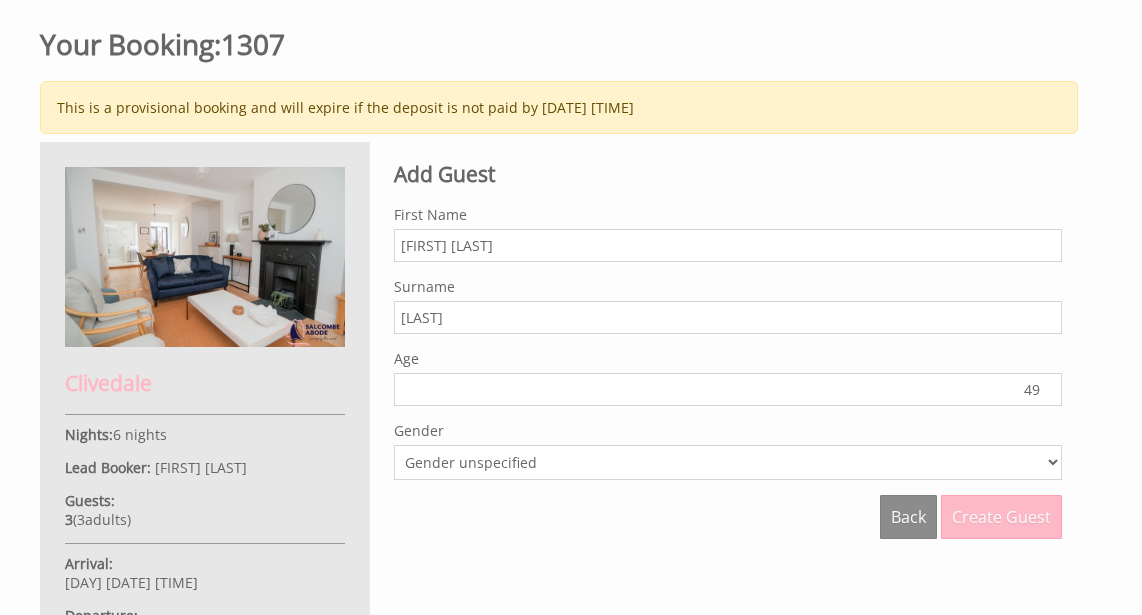 click on "49" at bounding box center (728, 389) 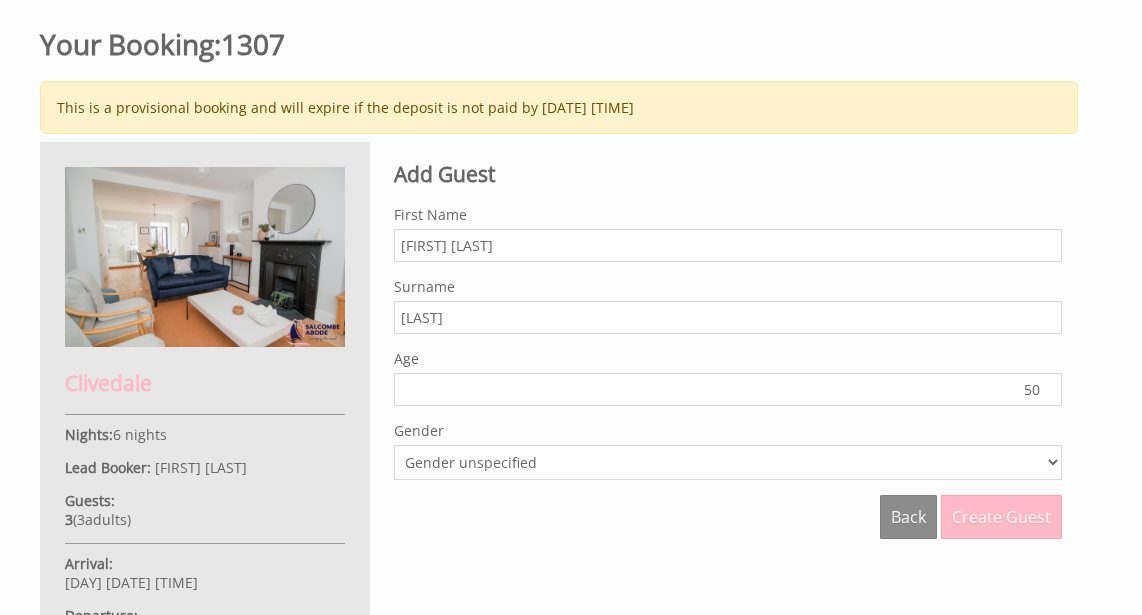 click on "50" at bounding box center (728, 389) 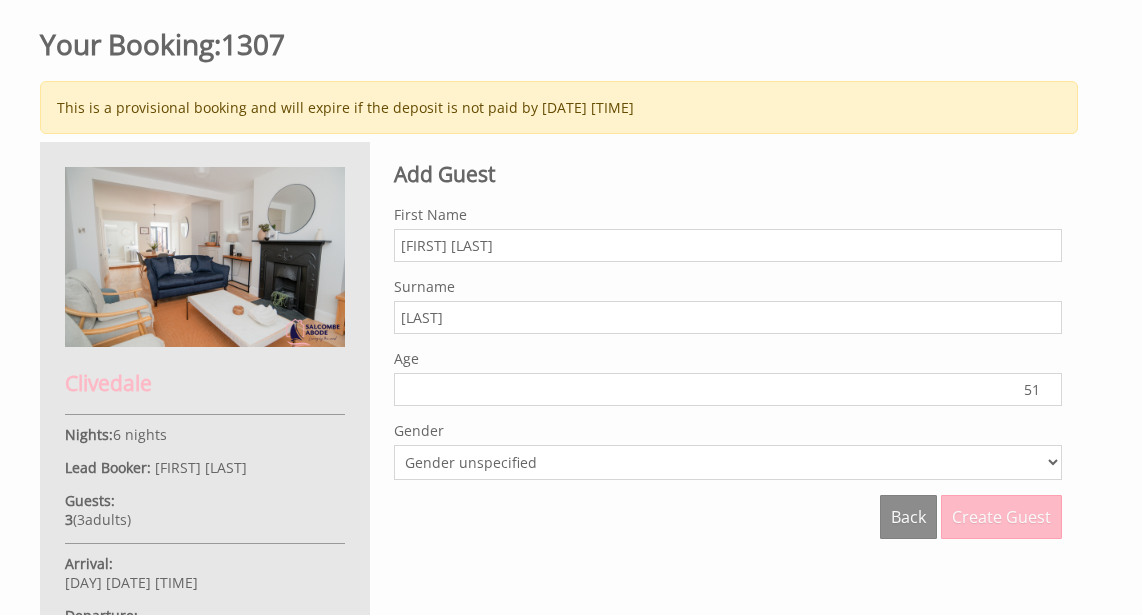 click on "51" at bounding box center [728, 389] 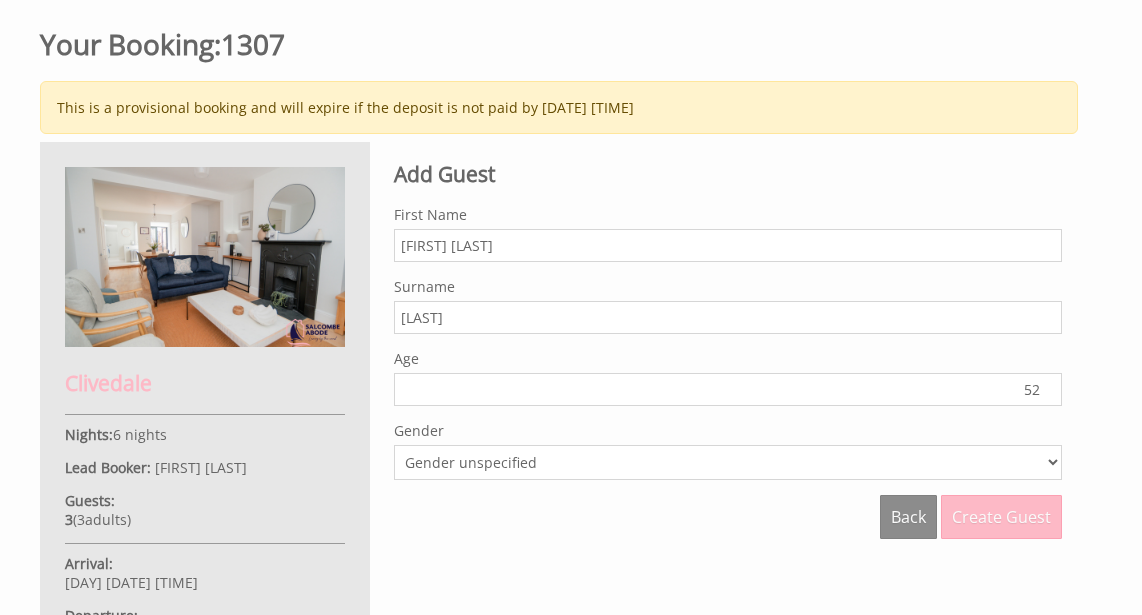 click on "52" at bounding box center [728, 389] 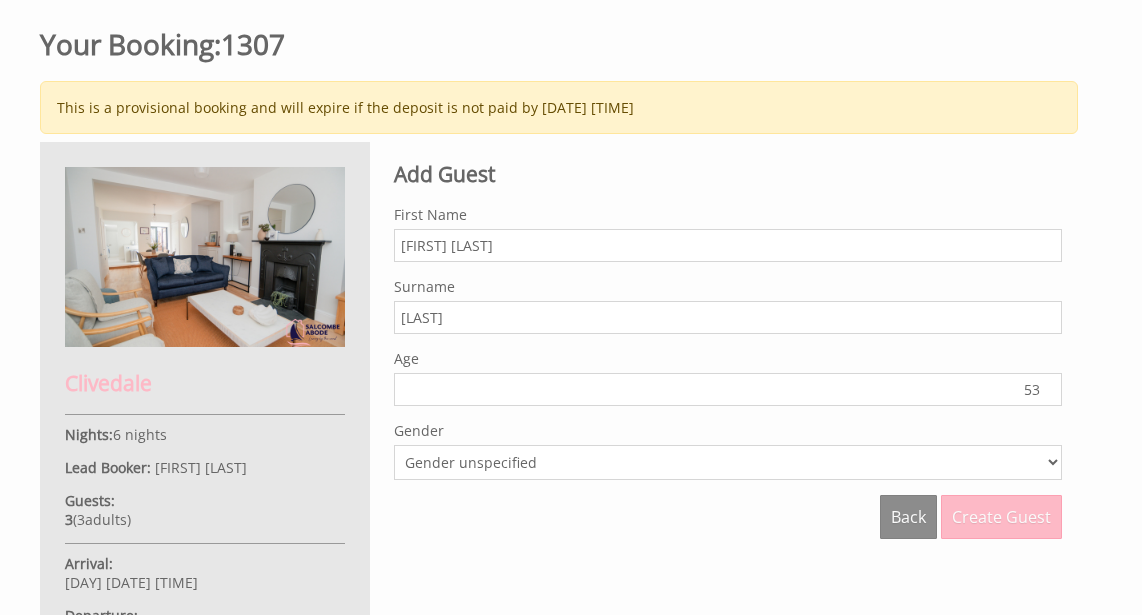 type on "53" 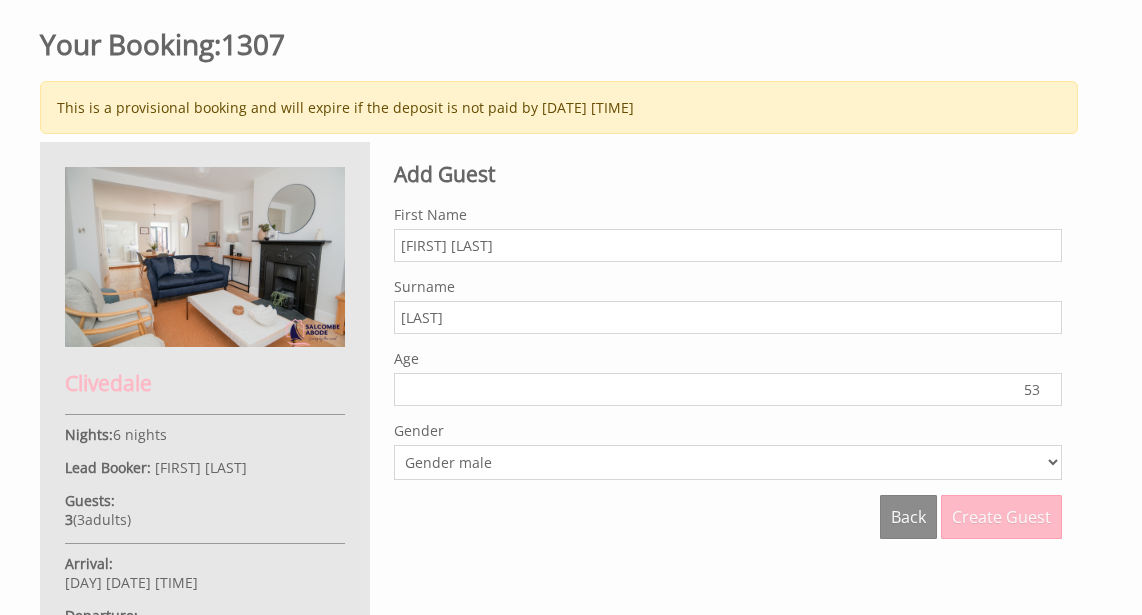 click on "Gender unspecified
Gender male
Gender female" at bounding box center (728, 462) 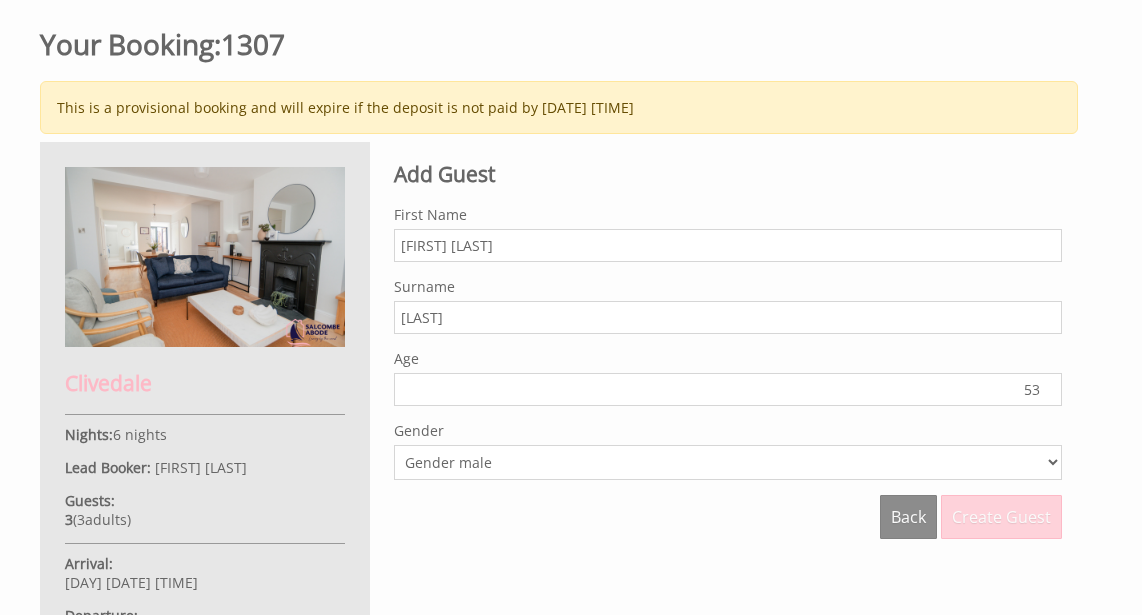 click on "Create Guest" at bounding box center [1001, 517] 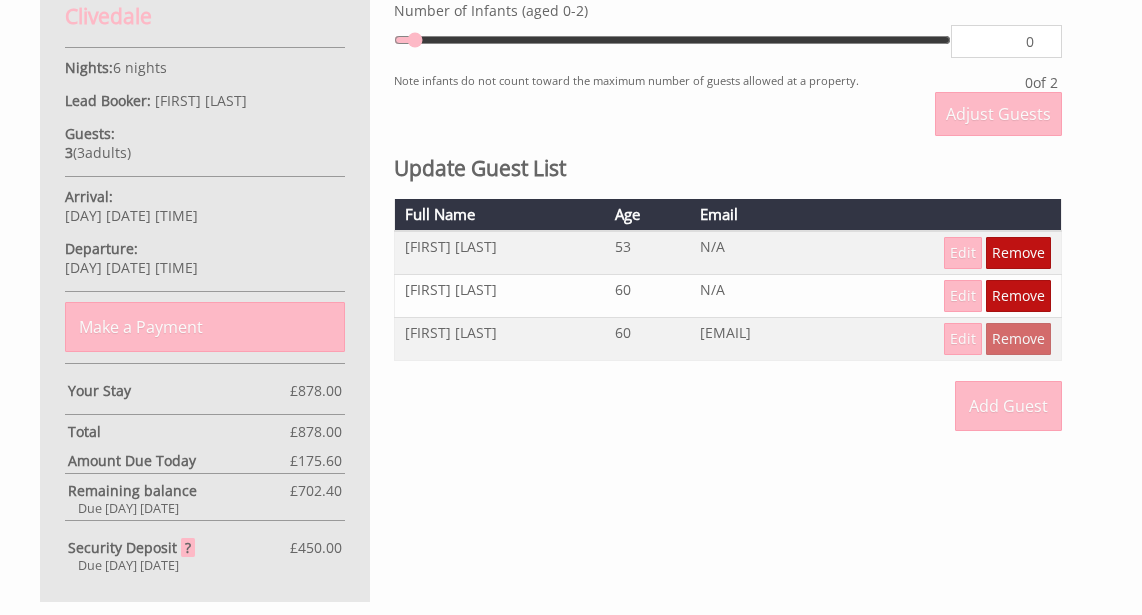 scroll, scrollTop: 1000, scrollLeft: 0, axis: vertical 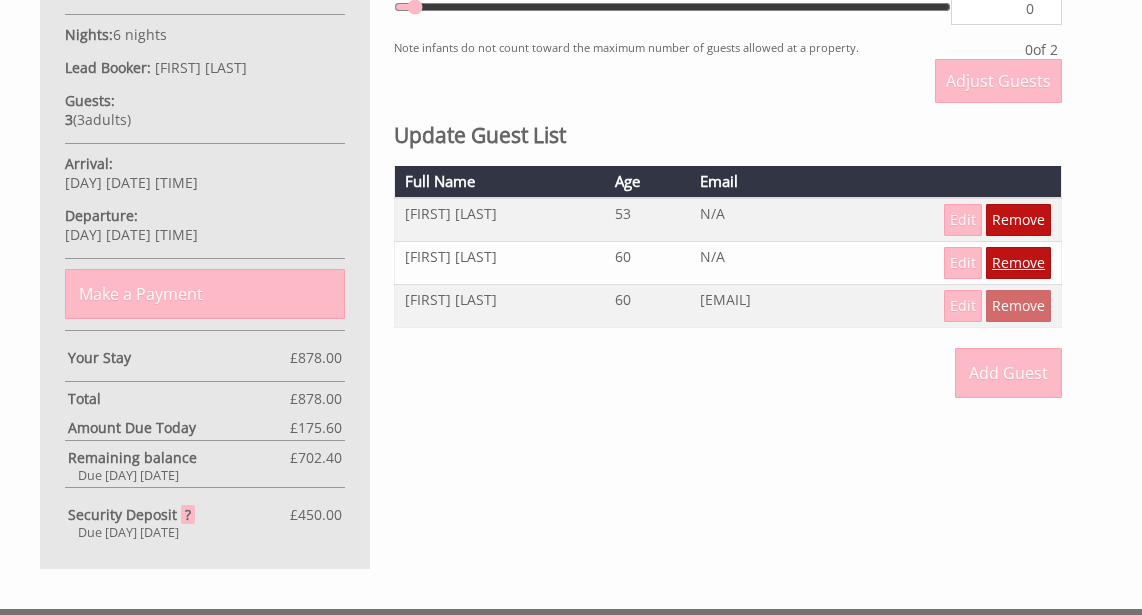 click on "Remove" at bounding box center [1018, 263] 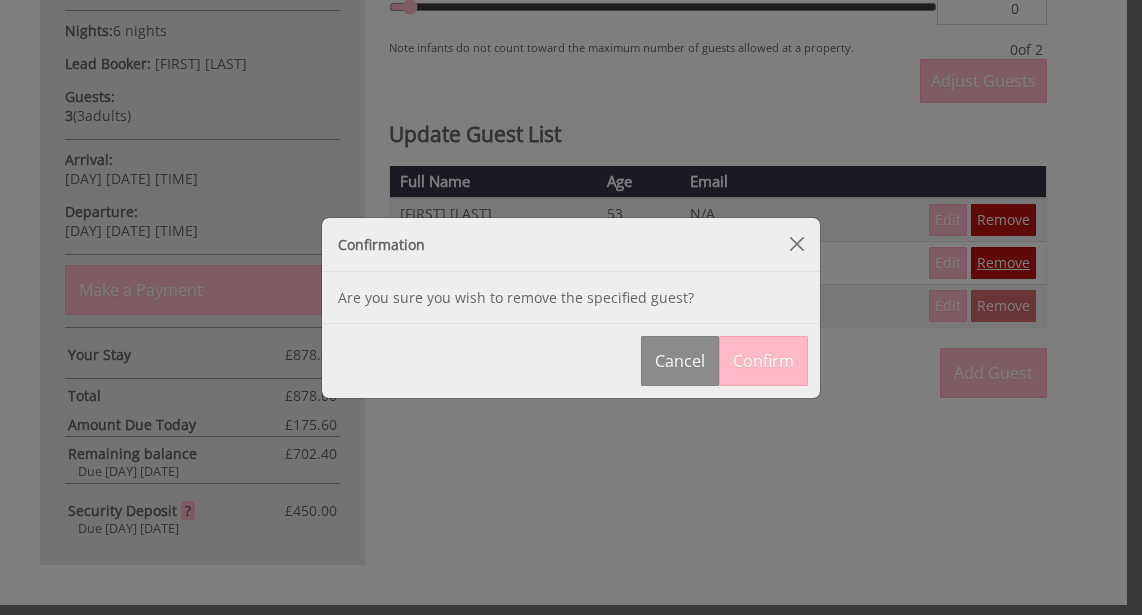 scroll, scrollTop: 1004, scrollLeft: 0, axis: vertical 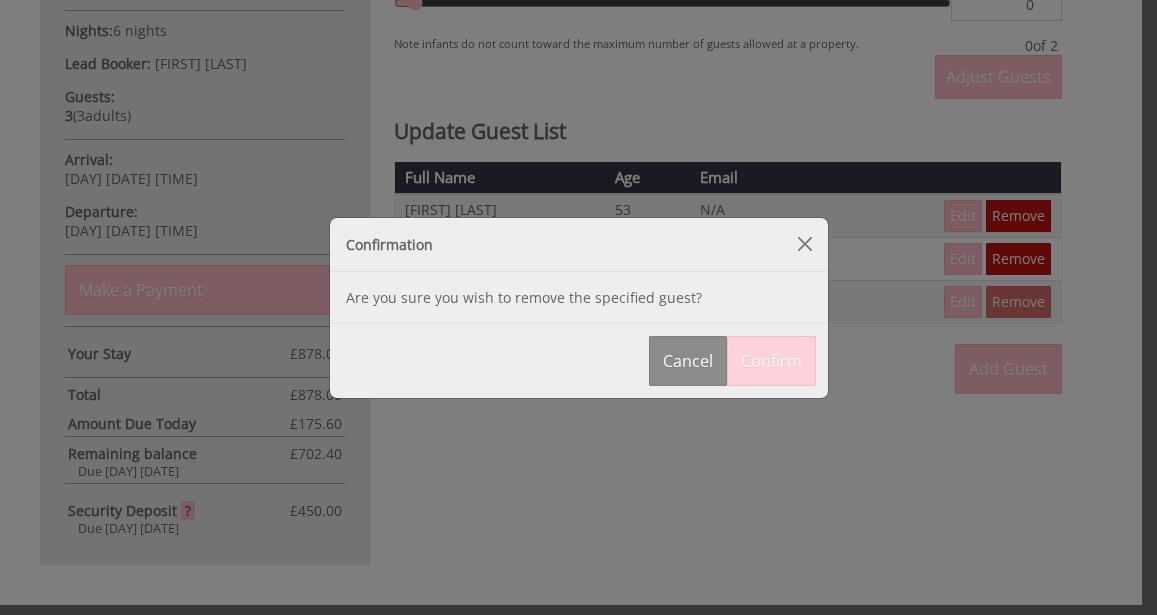 click on "Confirm" at bounding box center (771, 361) 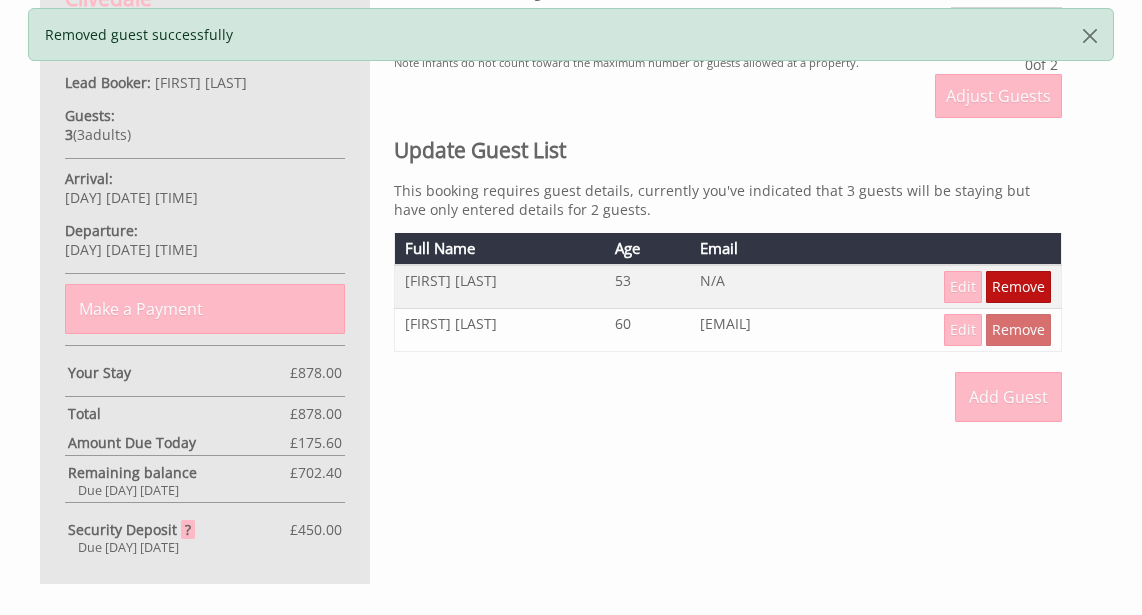 scroll, scrollTop: 1000, scrollLeft: 0, axis: vertical 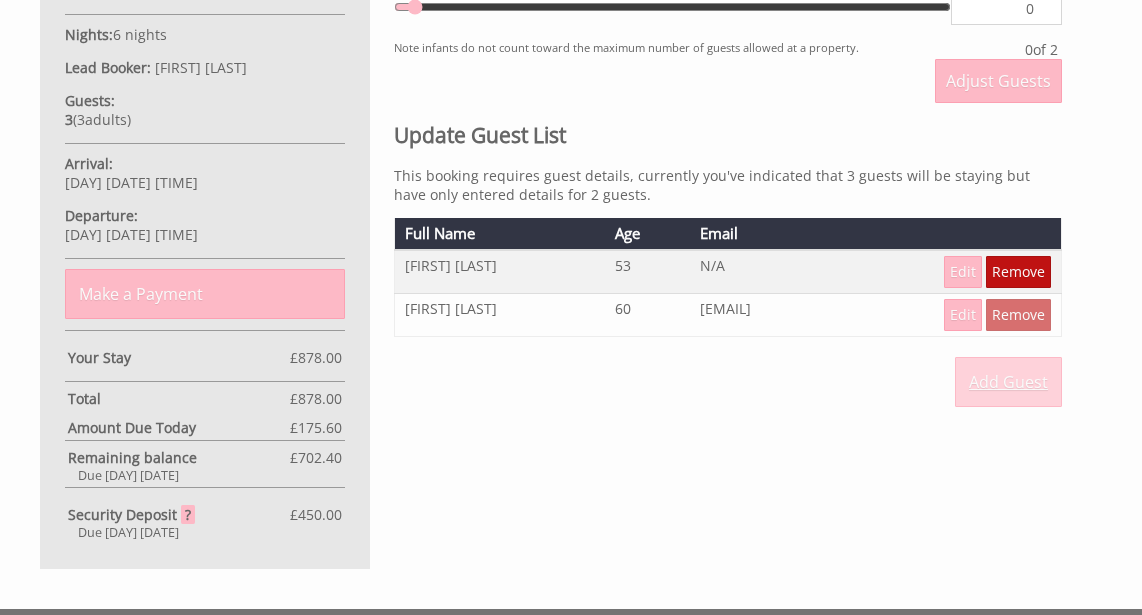 click on "Add Guest" at bounding box center [1008, 382] 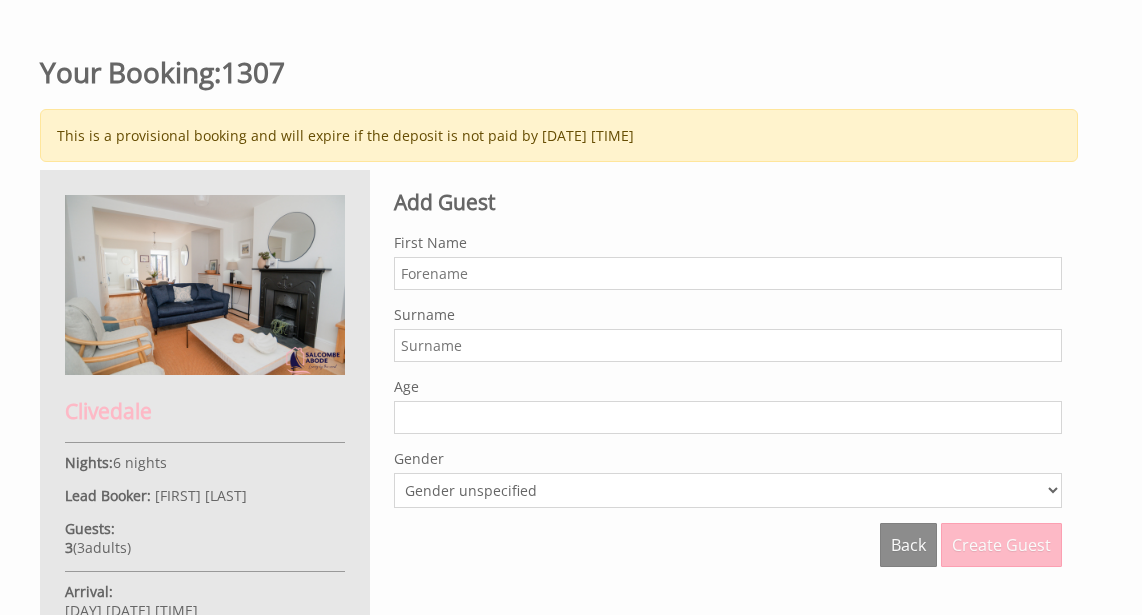 scroll, scrollTop: 600, scrollLeft: 0, axis: vertical 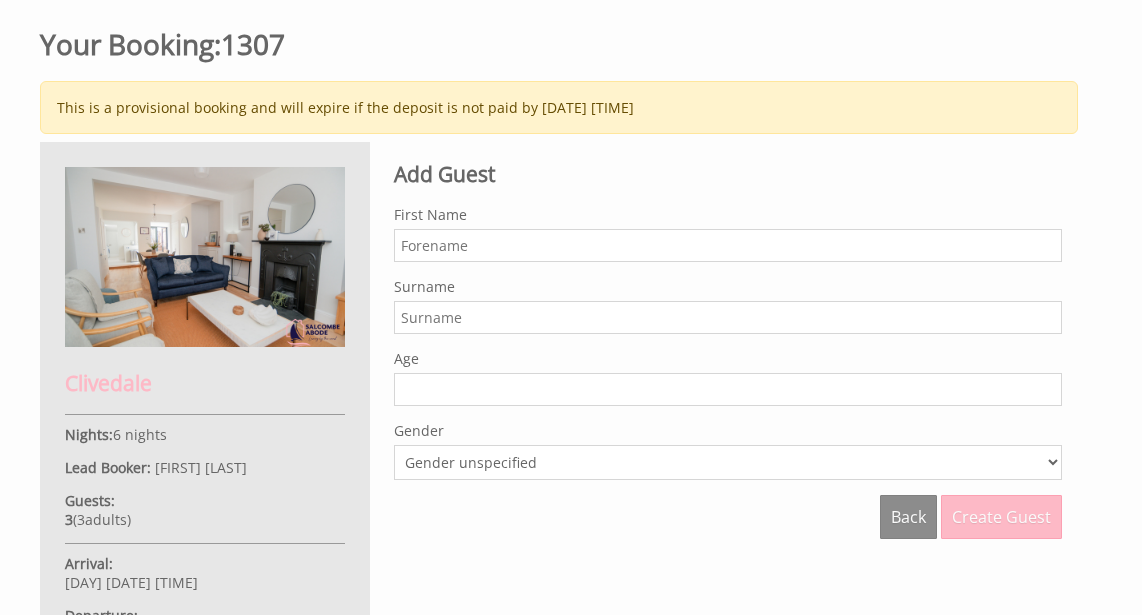 click on "First Name" at bounding box center (728, 245) 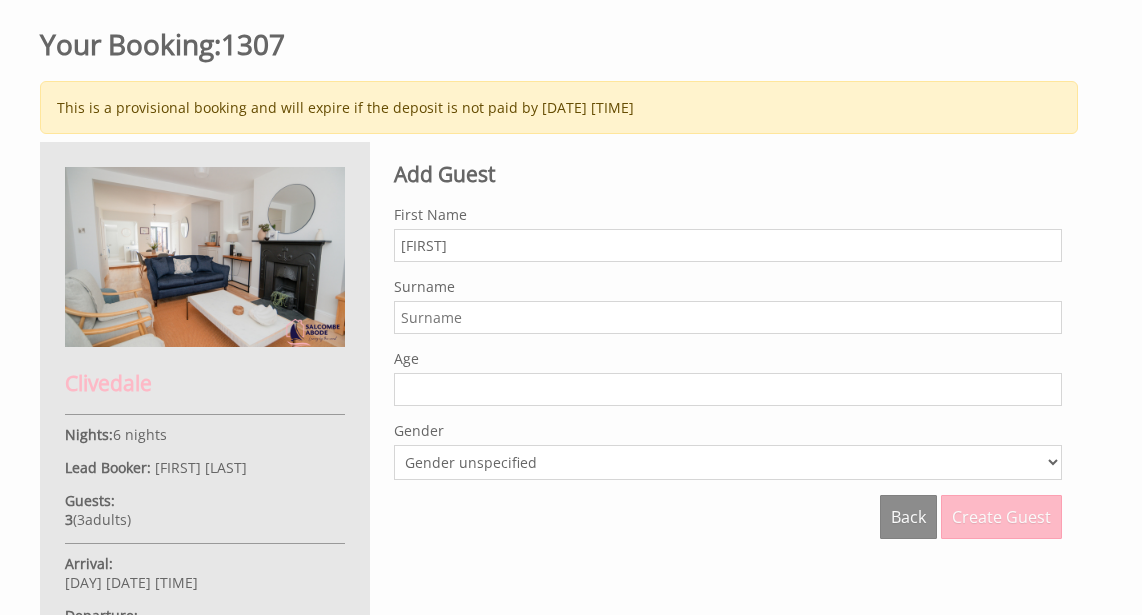 type on "Daniel" 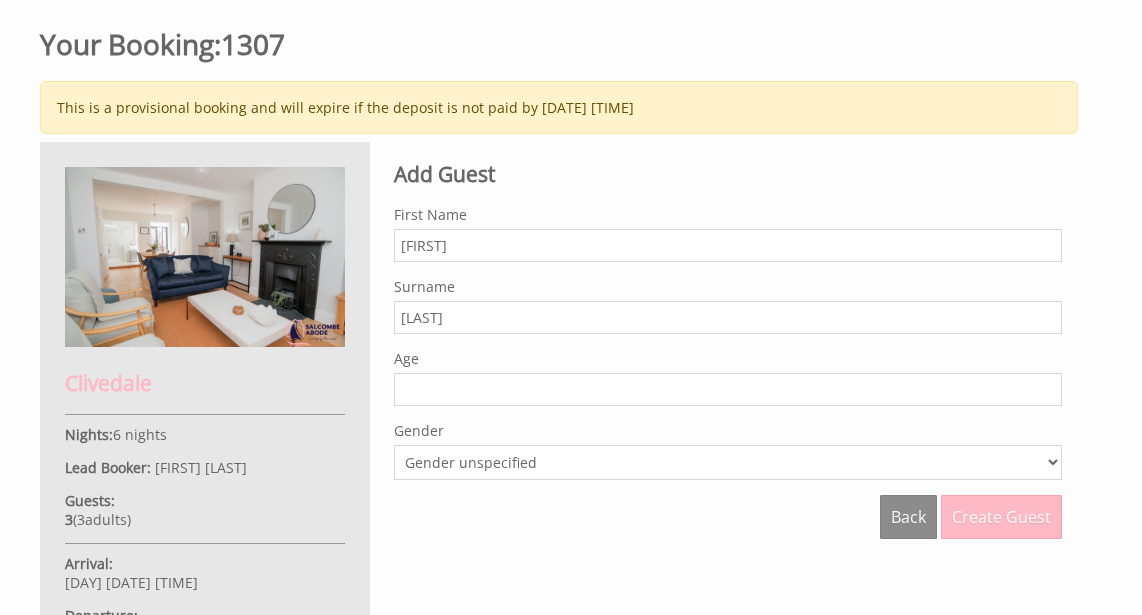 type on "Jacobs" 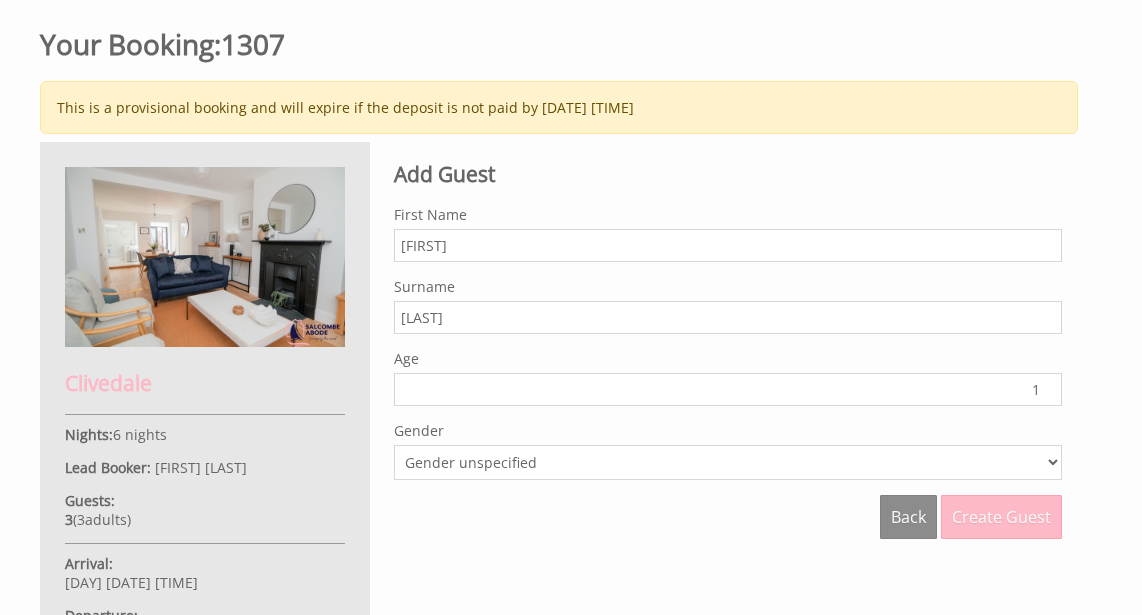 click on "1" at bounding box center (728, 389) 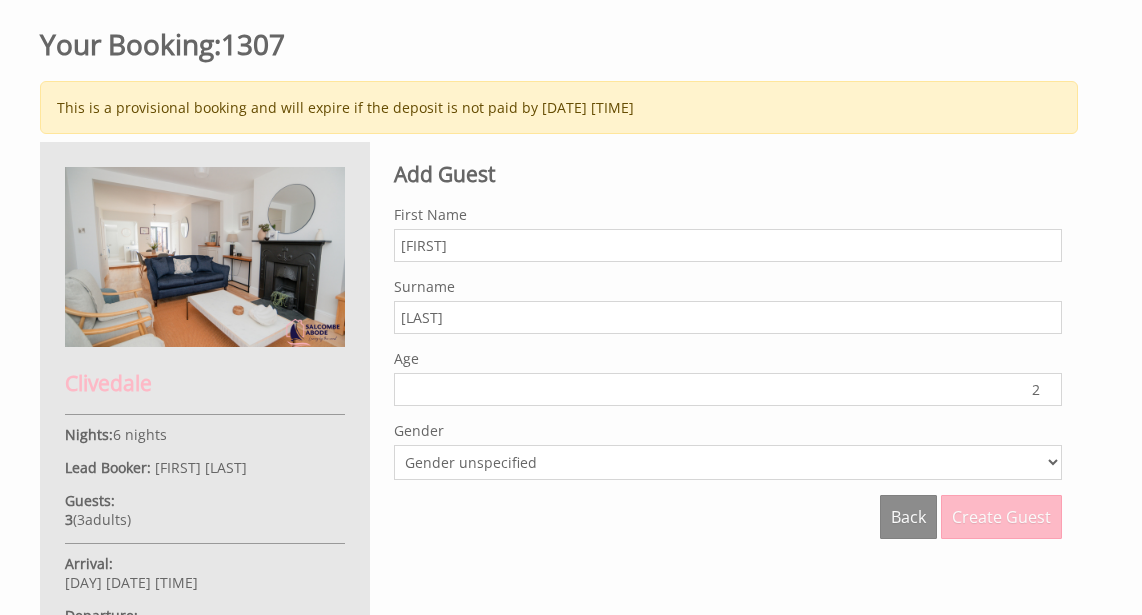 click on "2" at bounding box center (728, 389) 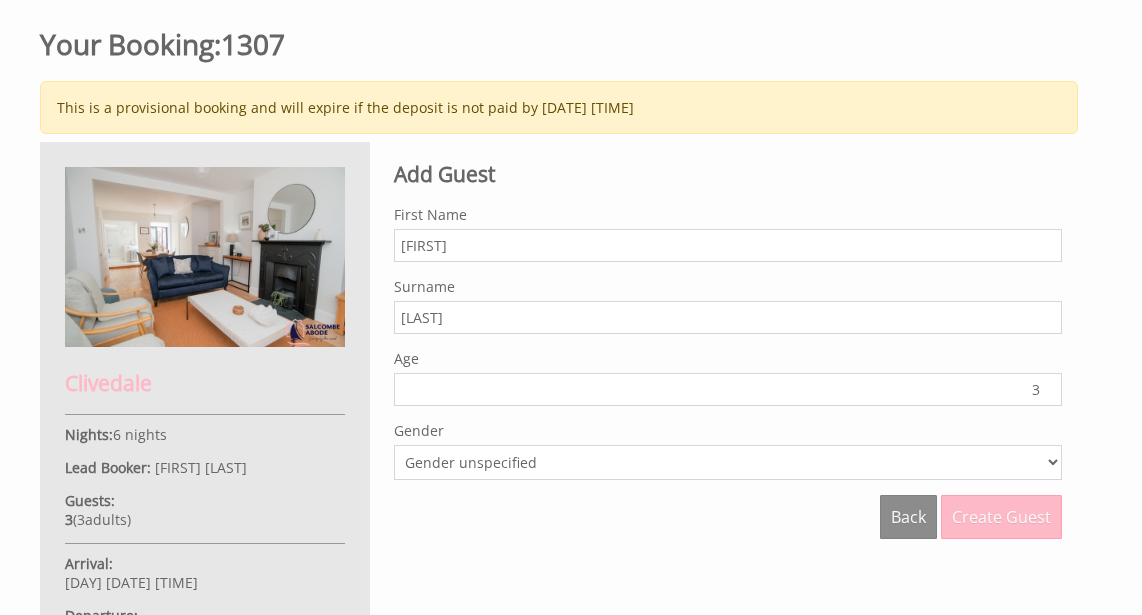 click on "3" at bounding box center [728, 389] 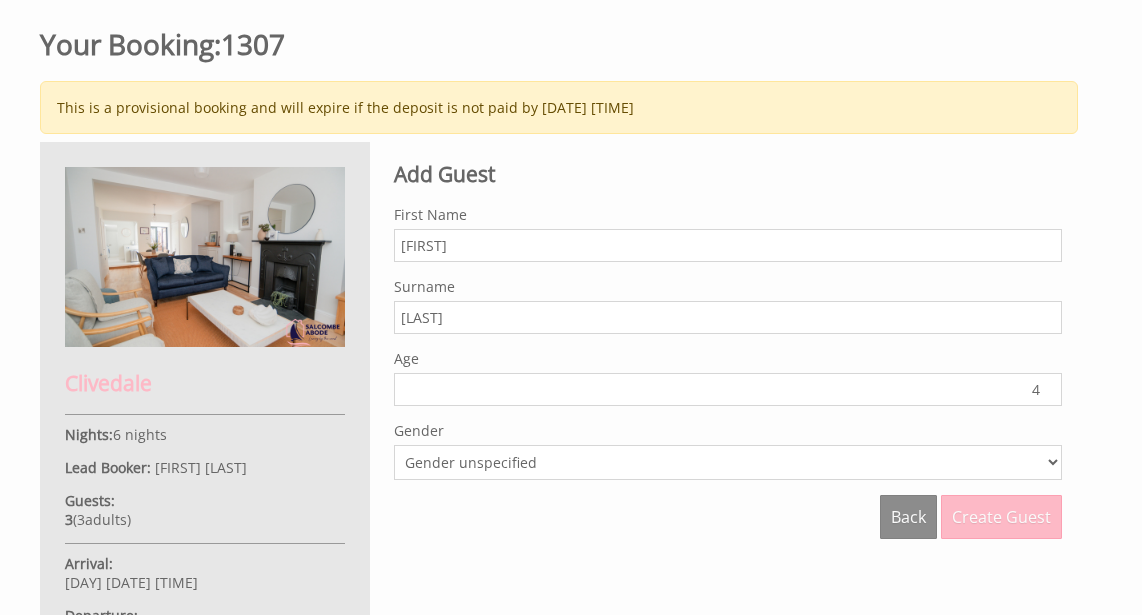 click on "4" at bounding box center (728, 389) 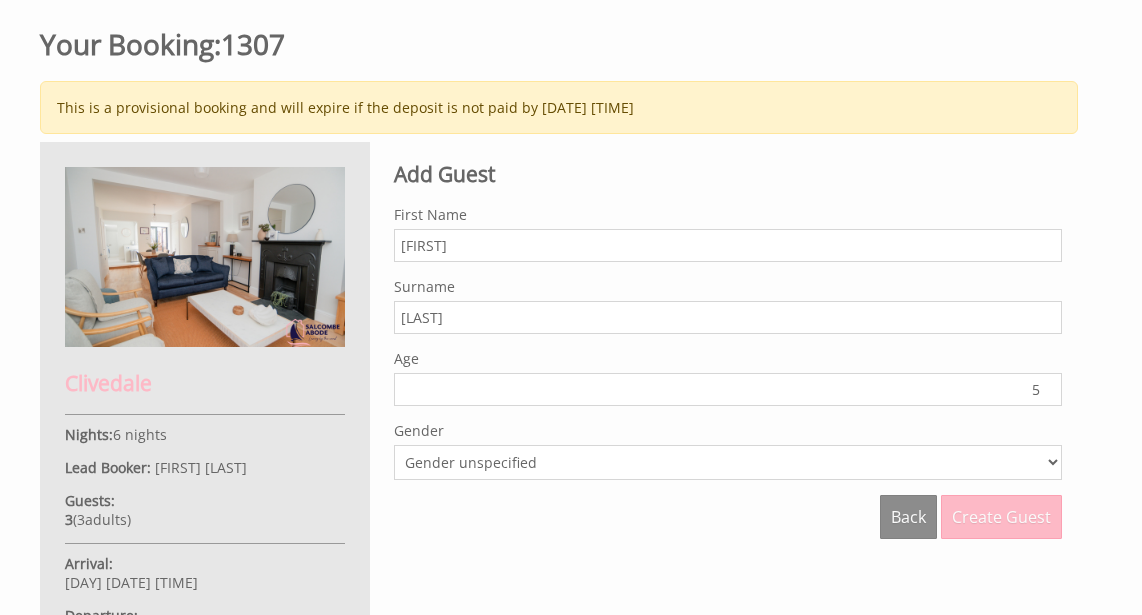 click on "5" at bounding box center (728, 389) 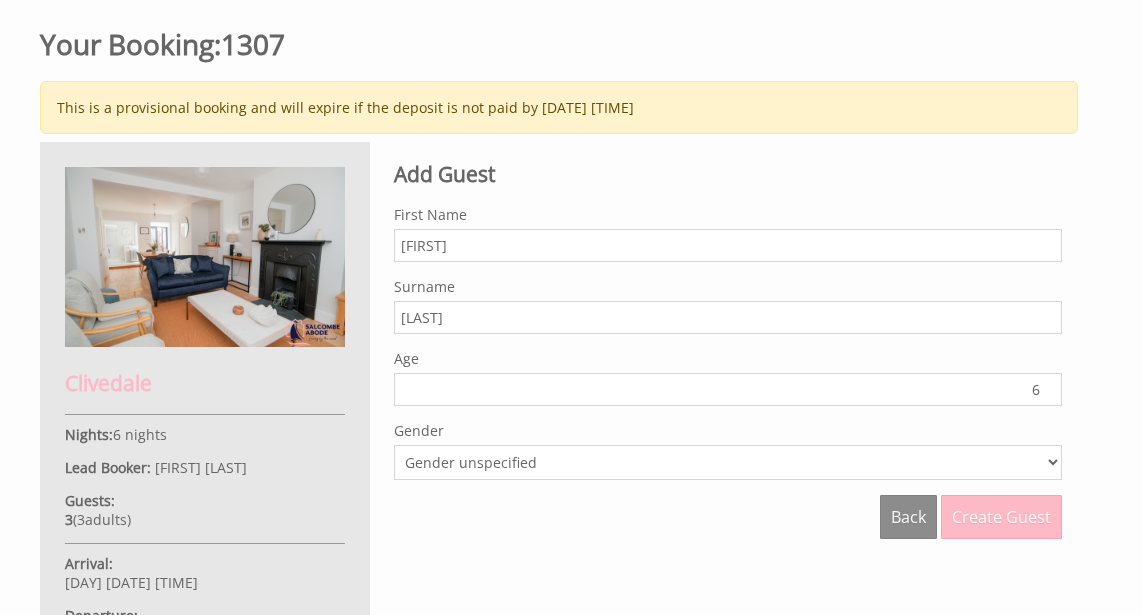 click on "6" at bounding box center (728, 389) 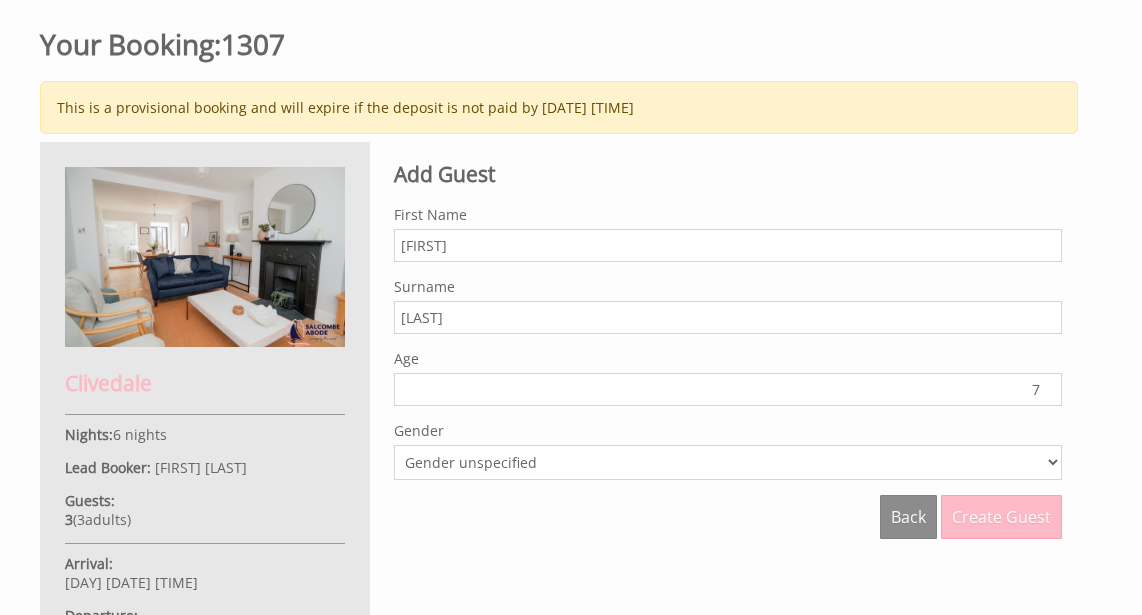 click on "7" at bounding box center [728, 389] 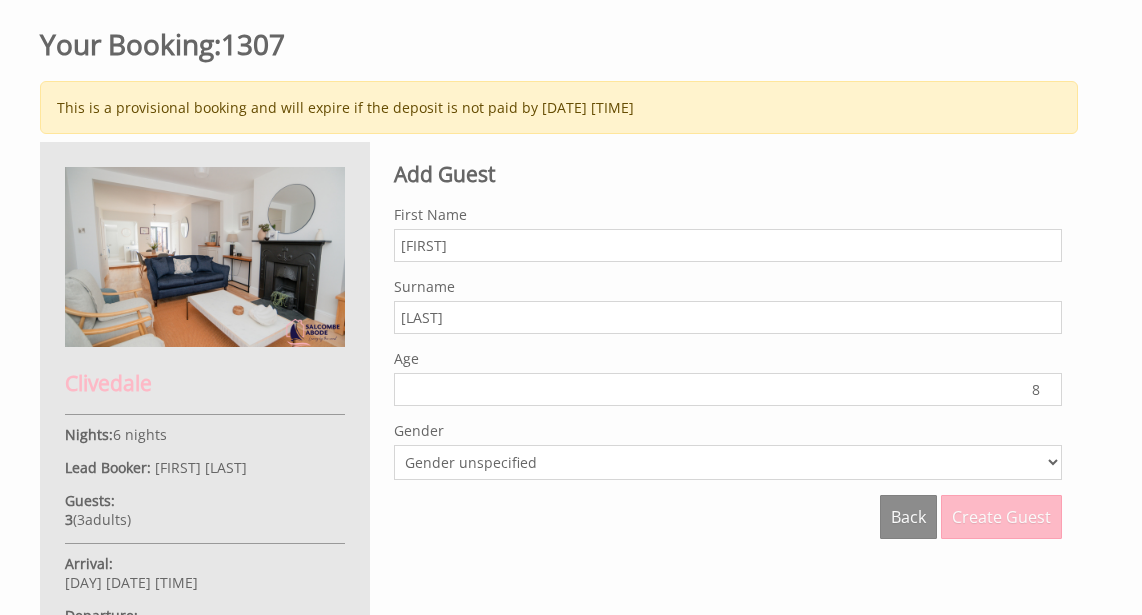 click on "8" at bounding box center (728, 389) 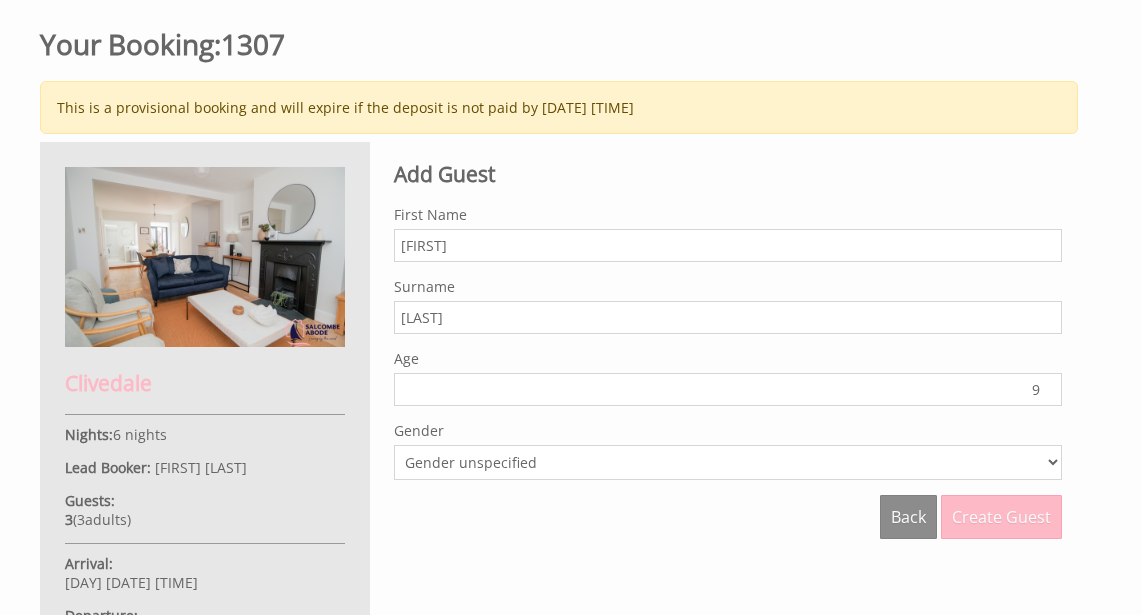 click on "9" at bounding box center [728, 389] 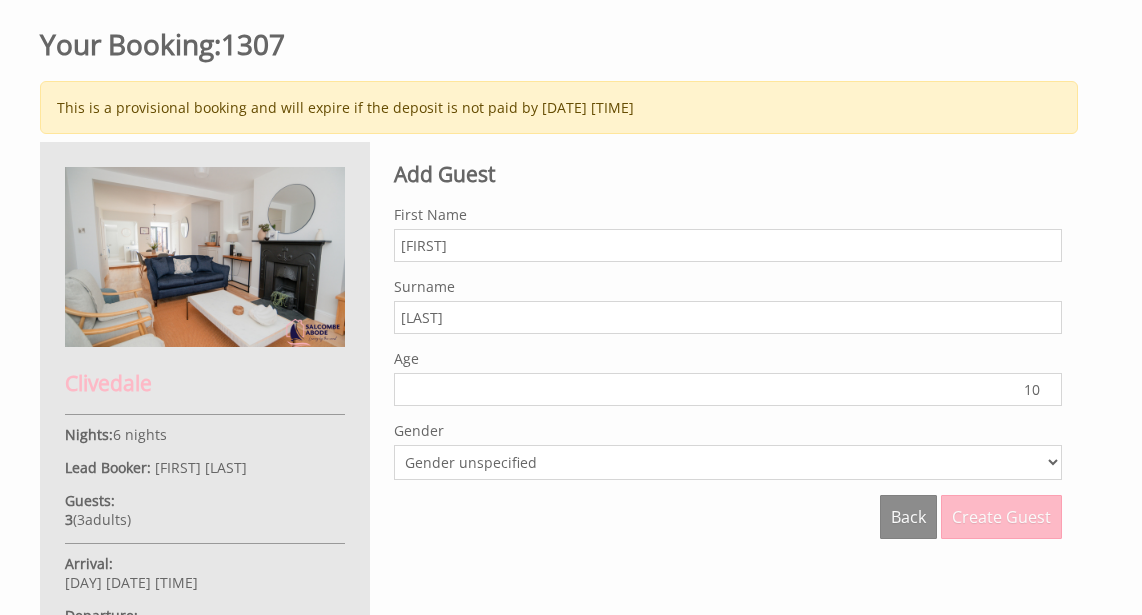 click on "10" at bounding box center (728, 389) 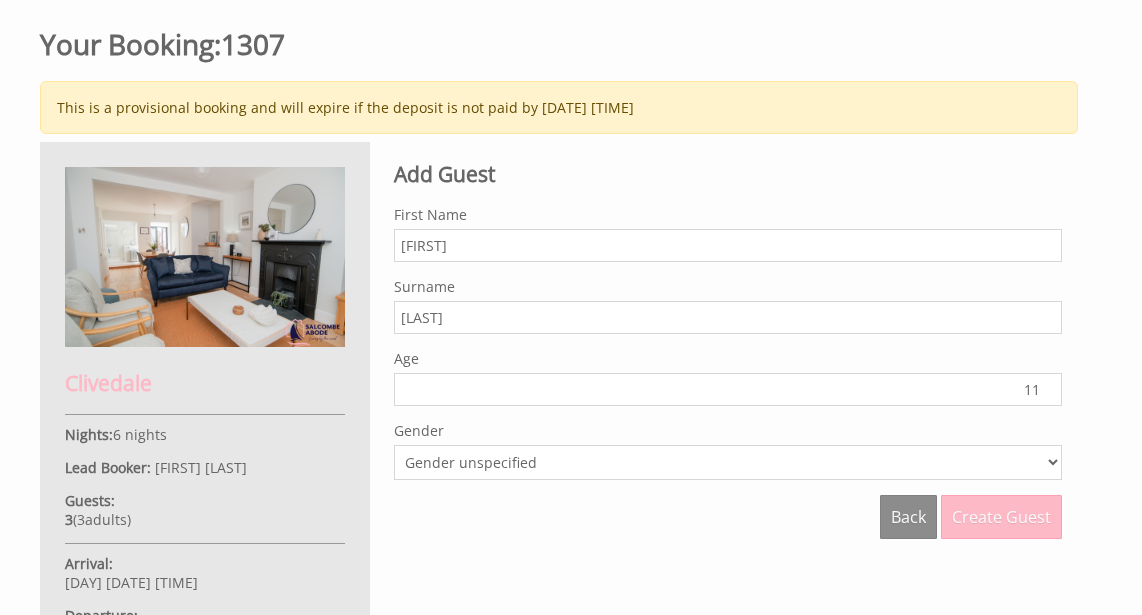 click on "11" at bounding box center (728, 389) 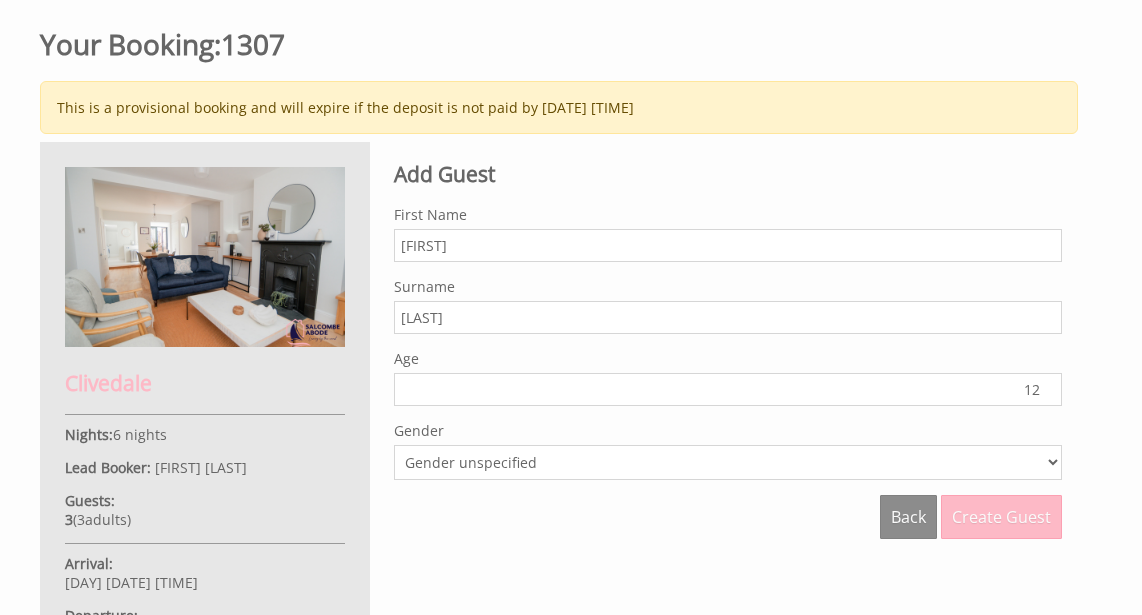 click on "12" at bounding box center [728, 389] 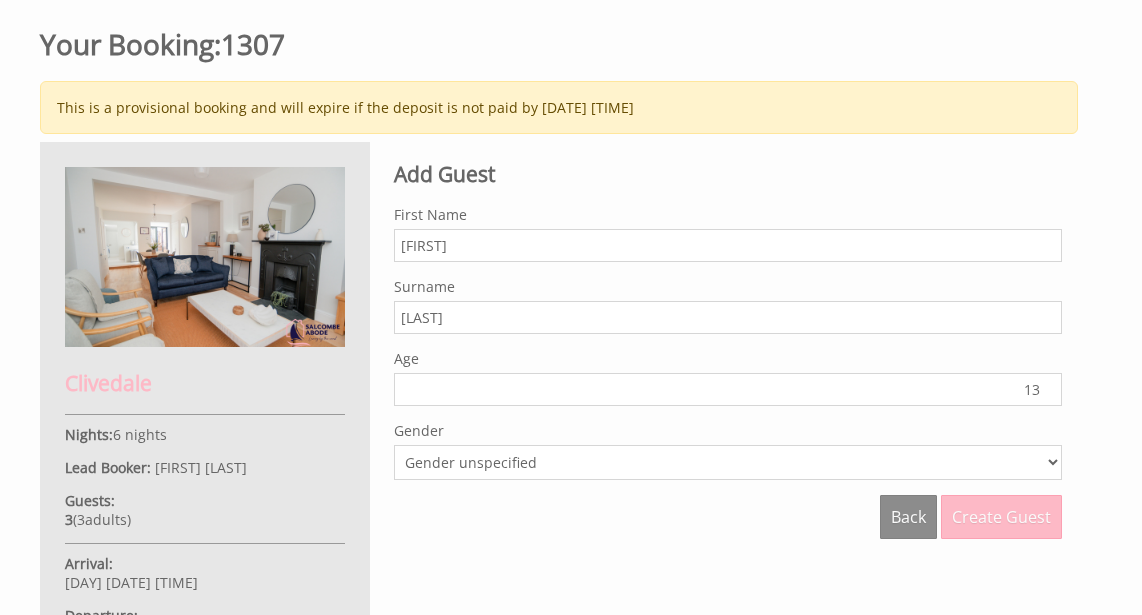 click on "13" at bounding box center [728, 389] 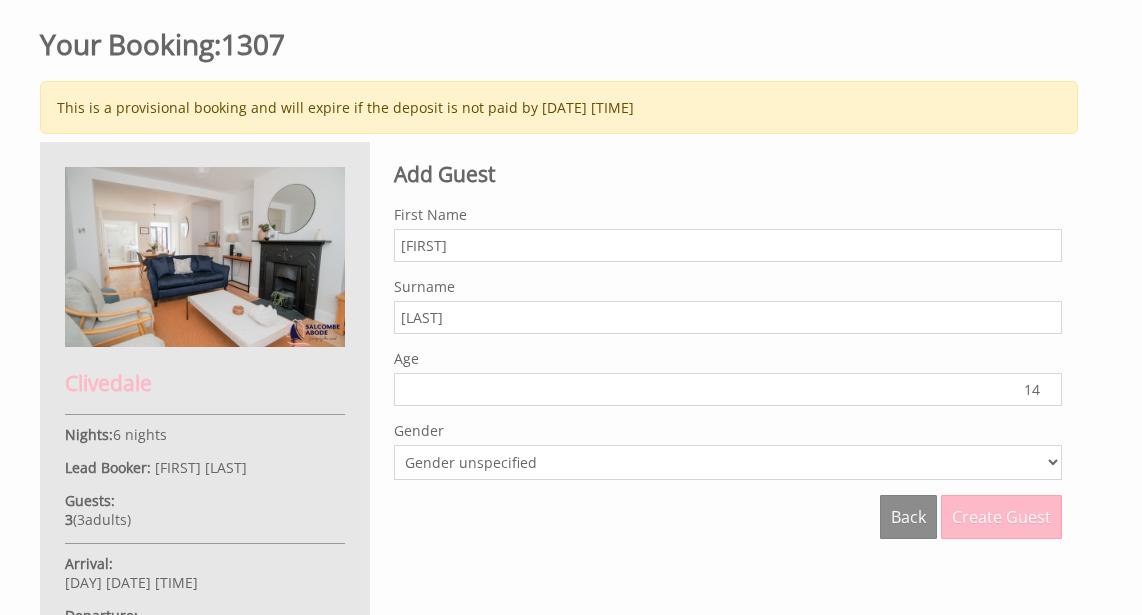 click on "14" at bounding box center [728, 389] 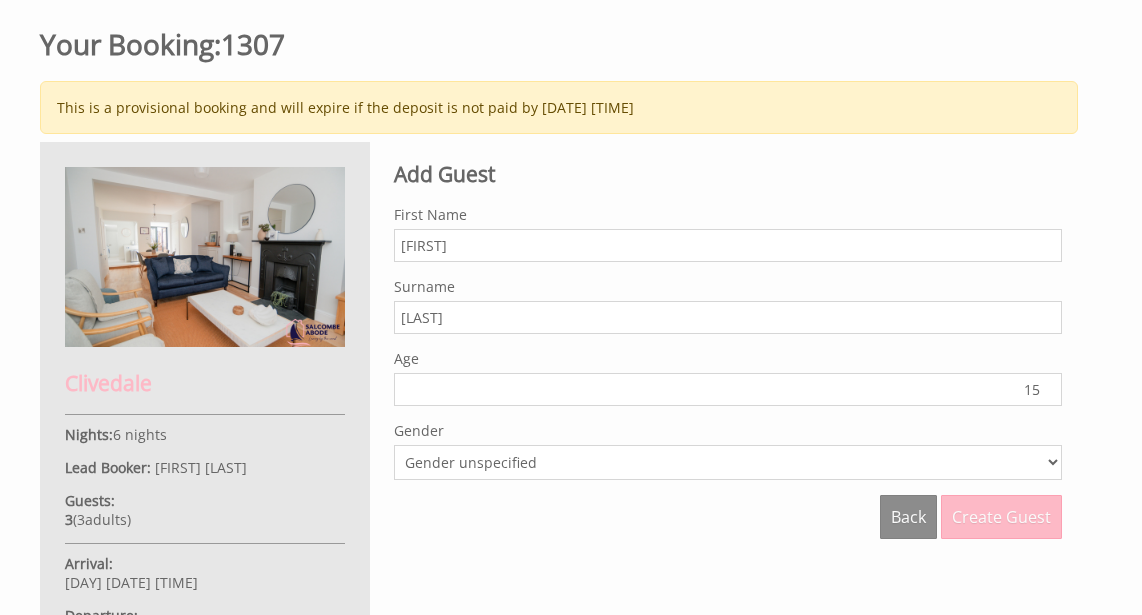 click on "15" at bounding box center (728, 389) 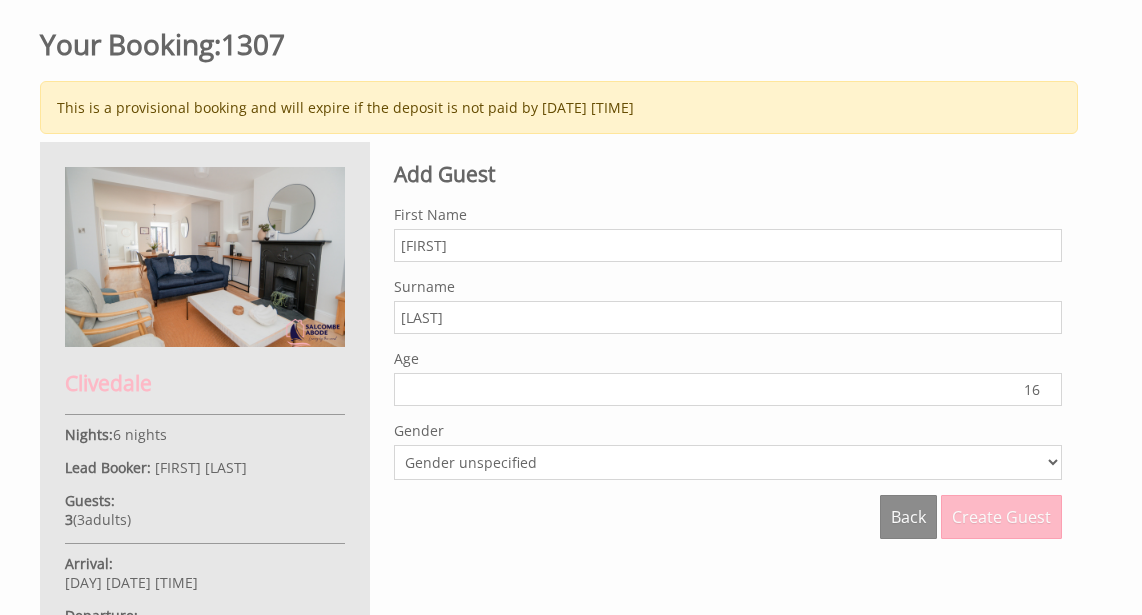click on "16" at bounding box center [728, 389] 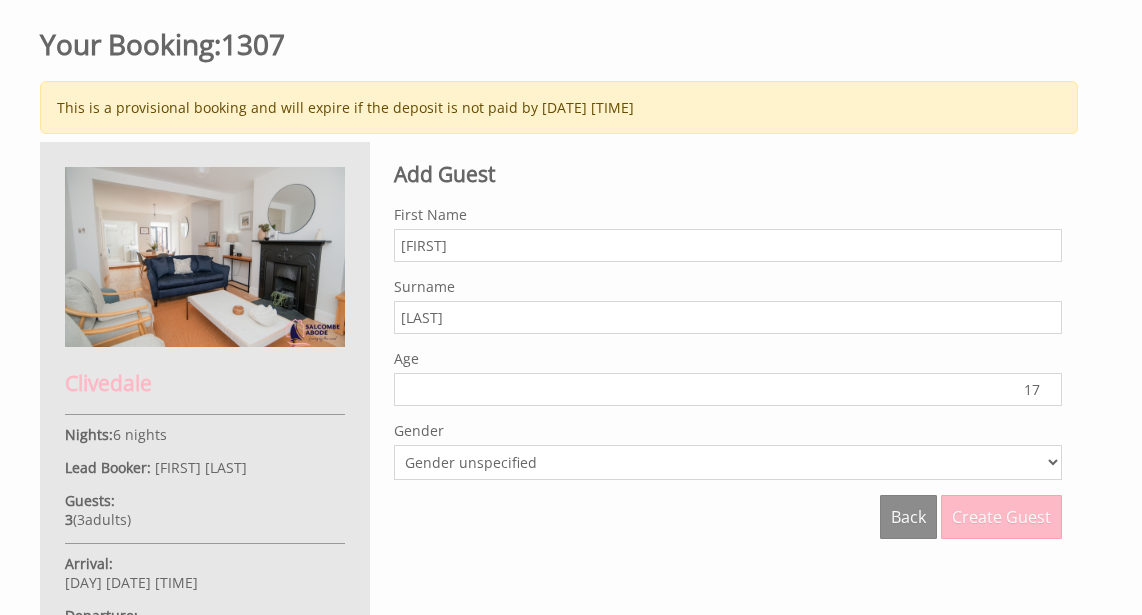 click on "17" at bounding box center [728, 389] 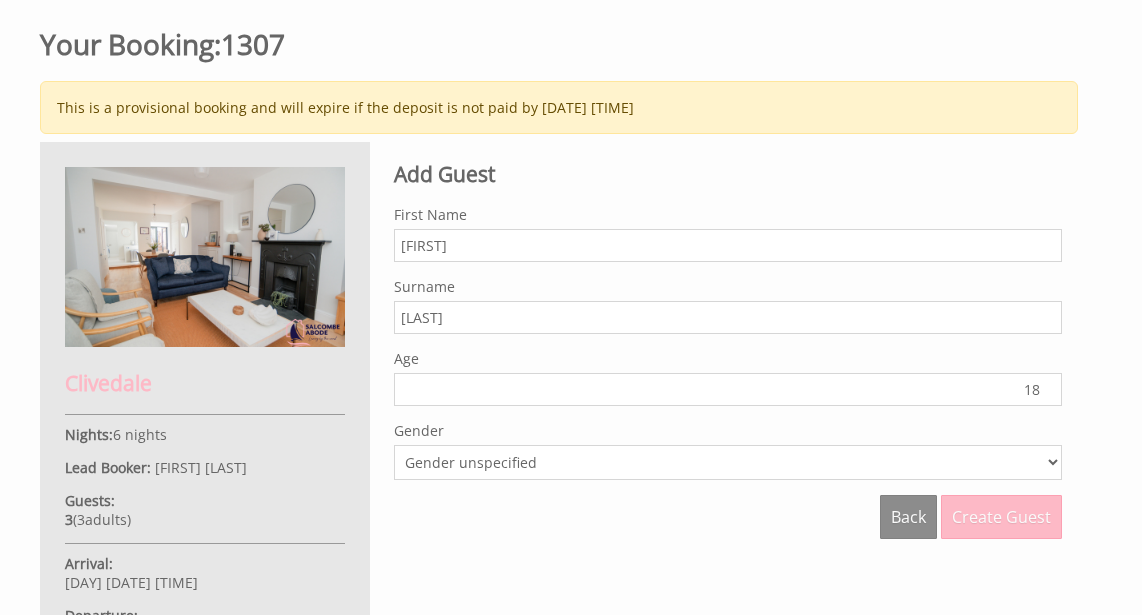 click on "18" at bounding box center (728, 389) 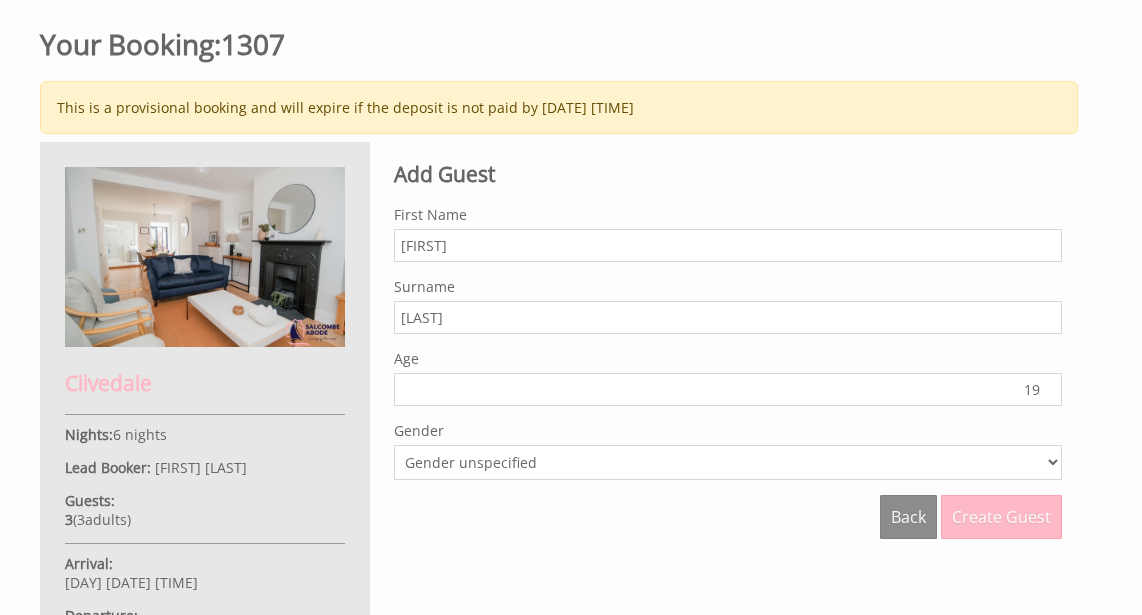 click on "19" at bounding box center (728, 389) 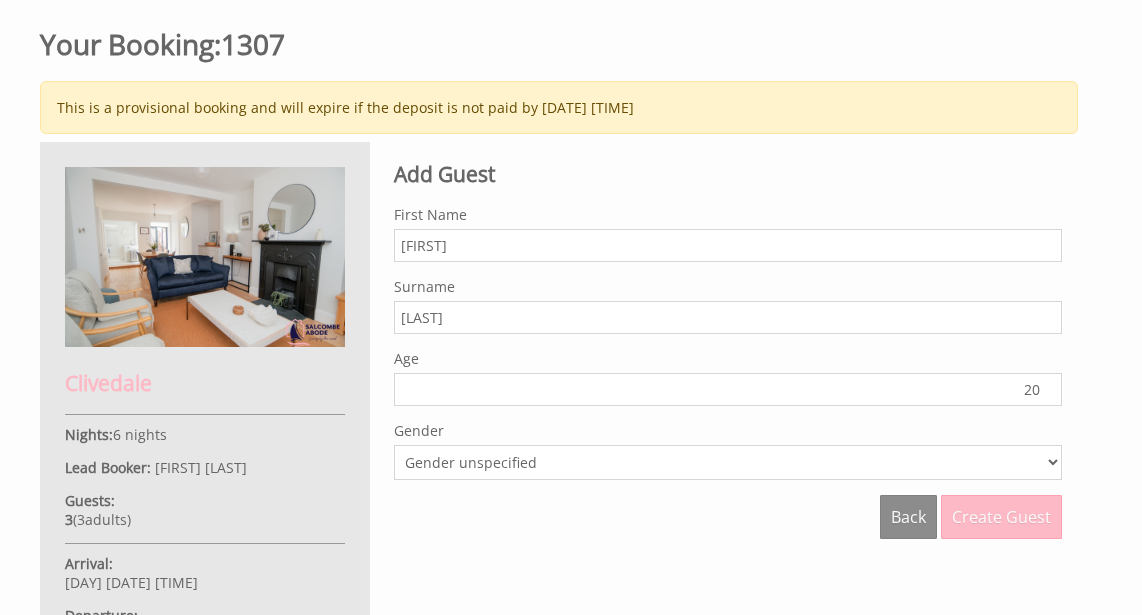click on "20" at bounding box center [728, 389] 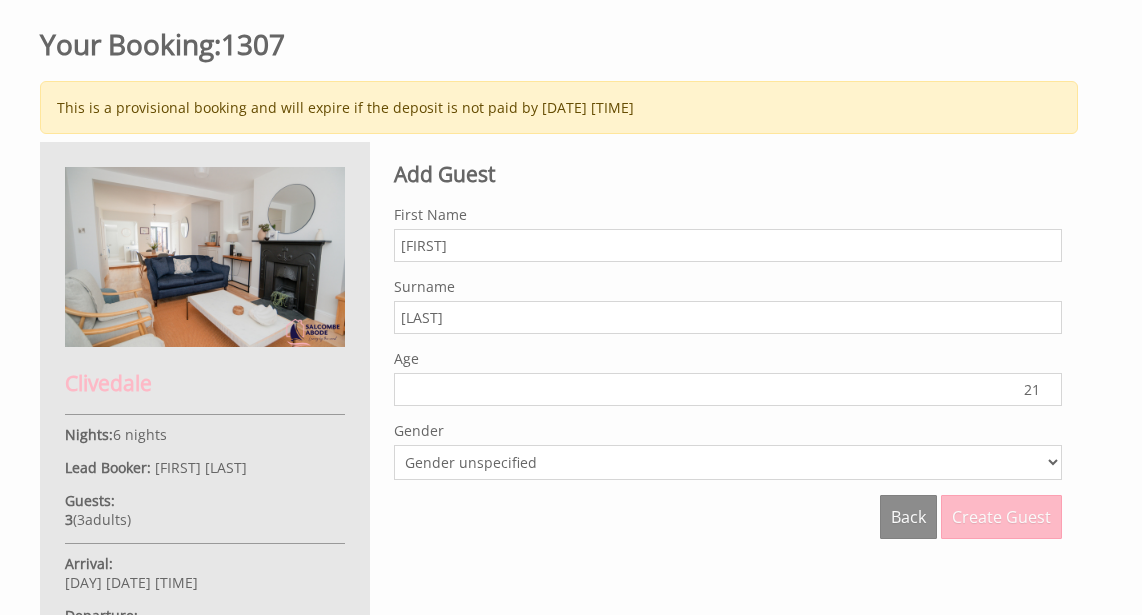 click on "21" at bounding box center [728, 389] 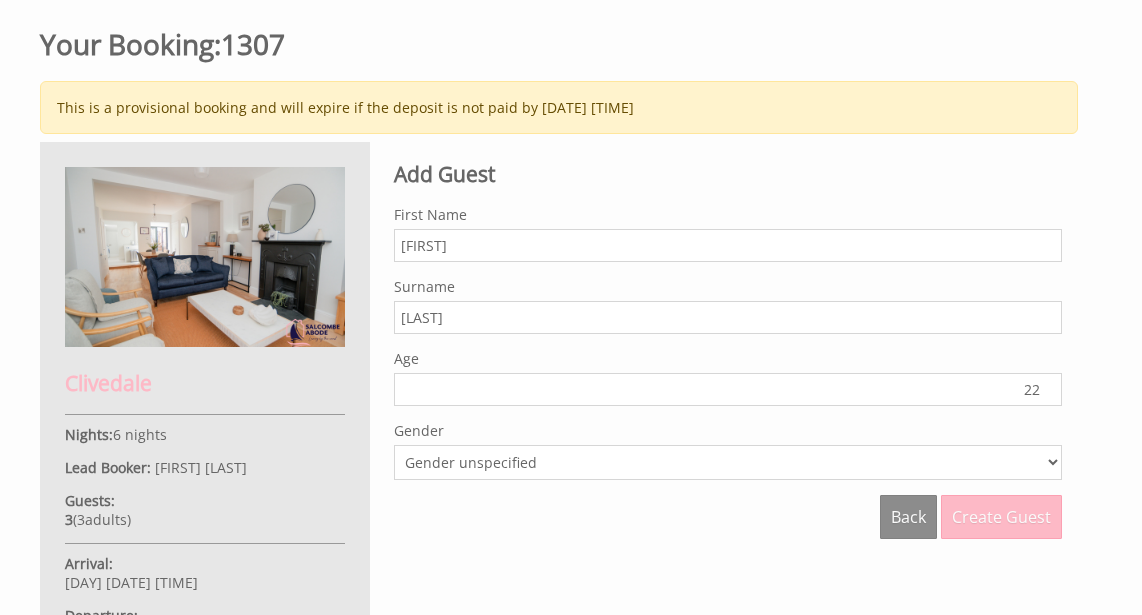 click on "22" at bounding box center [728, 389] 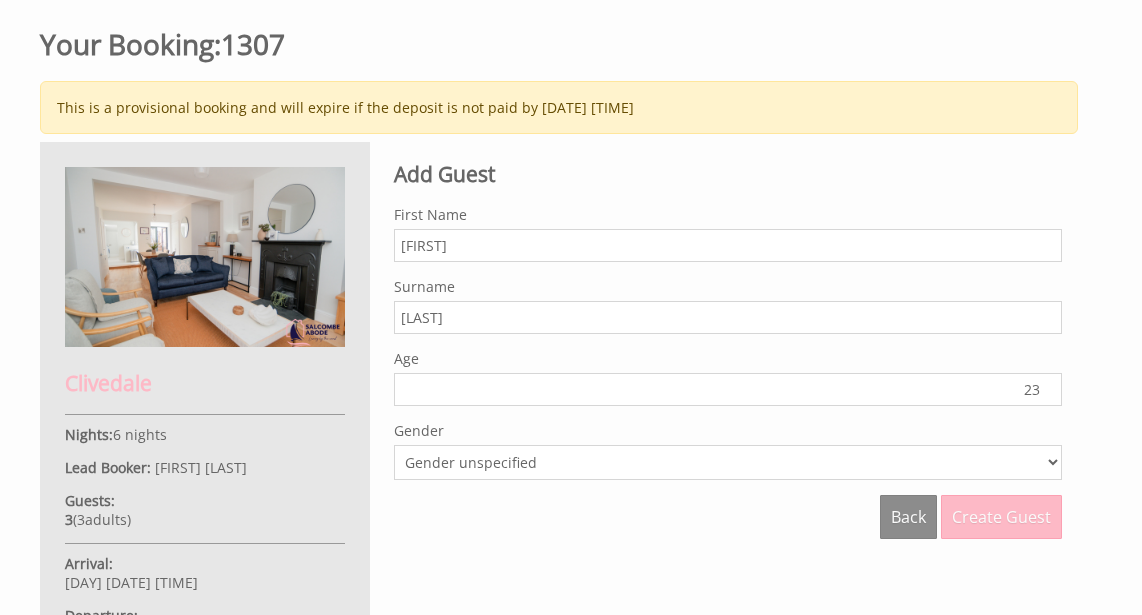 click on "23" at bounding box center [728, 389] 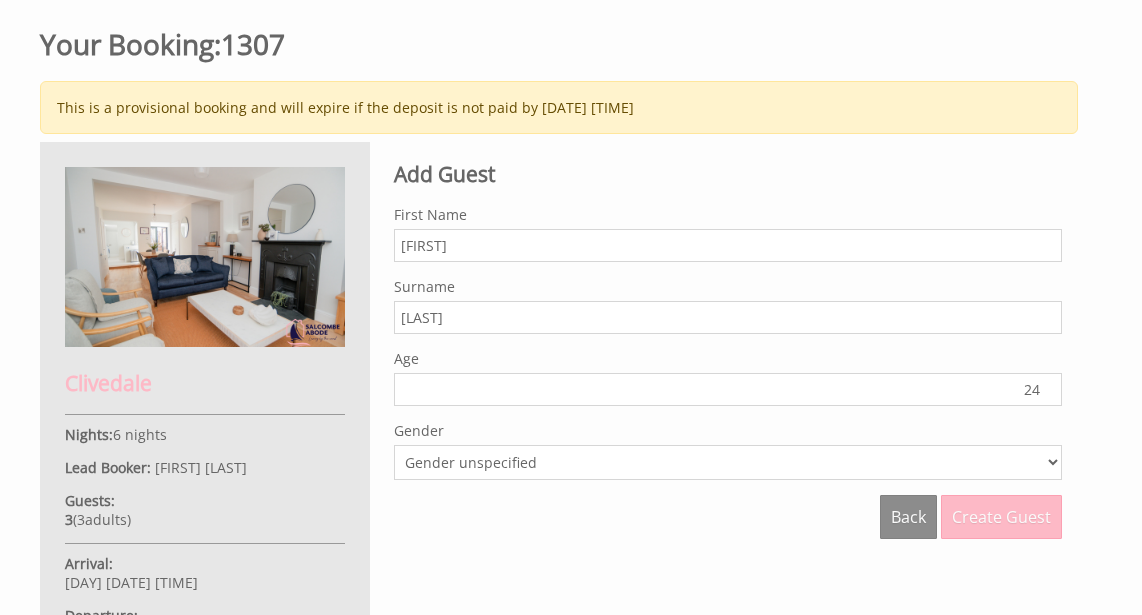 click on "24" at bounding box center (728, 389) 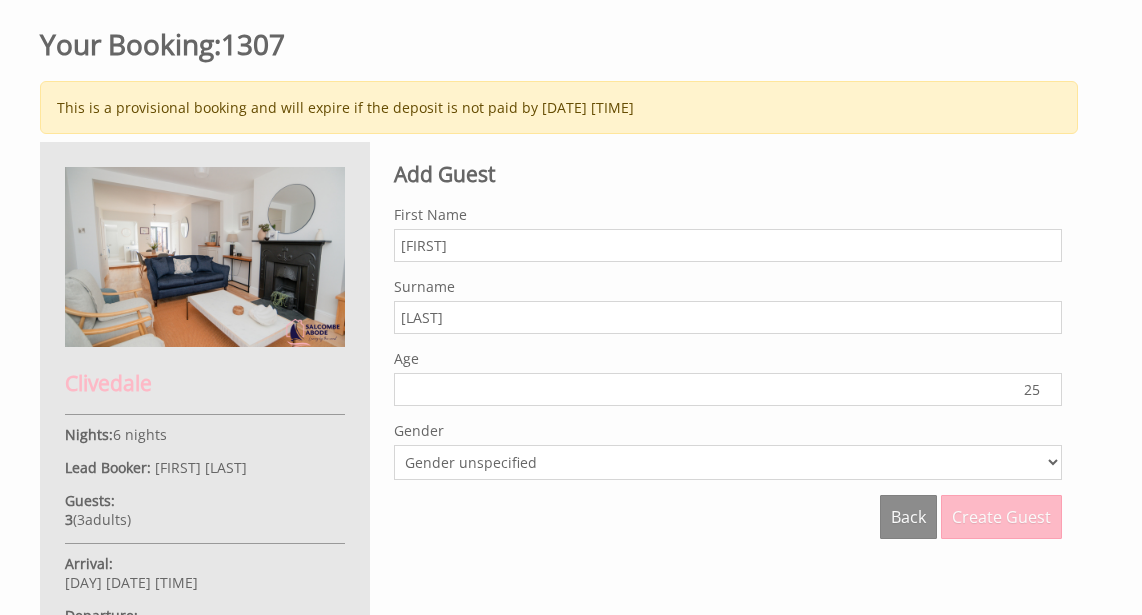 click on "25" at bounding box center (728, 389) 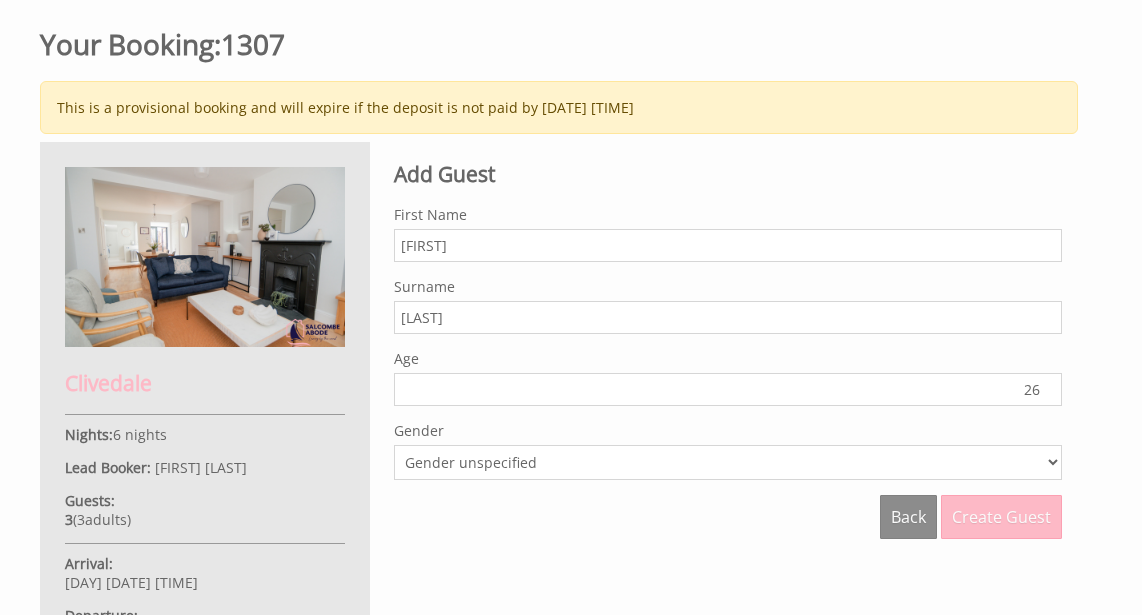 click on "26" at bounding box center [728, 389] 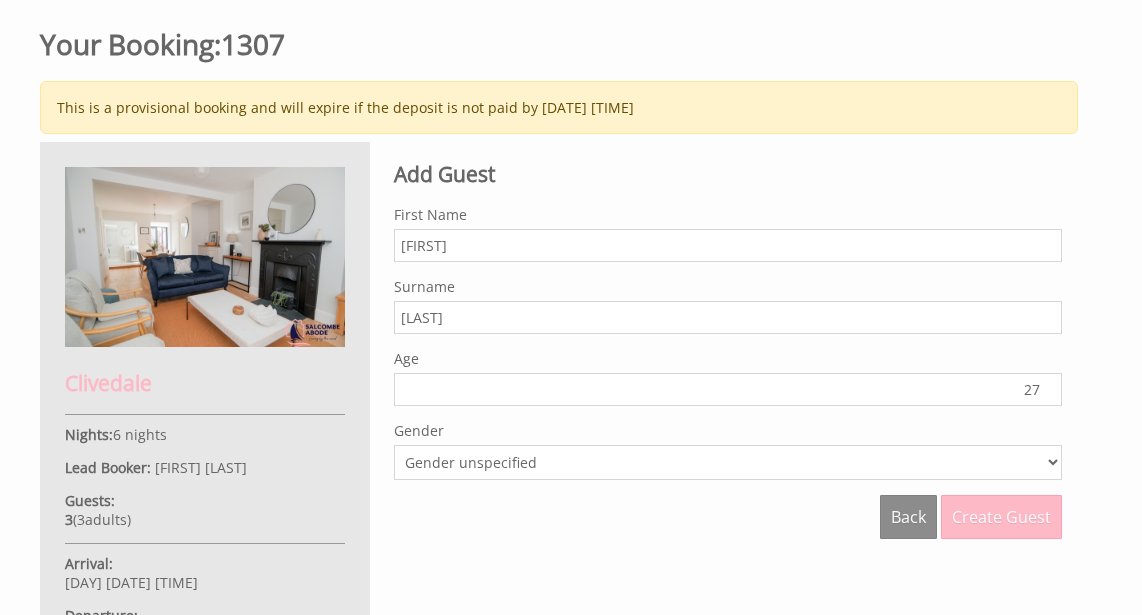 click on "27" at bounding box center [728, 389] 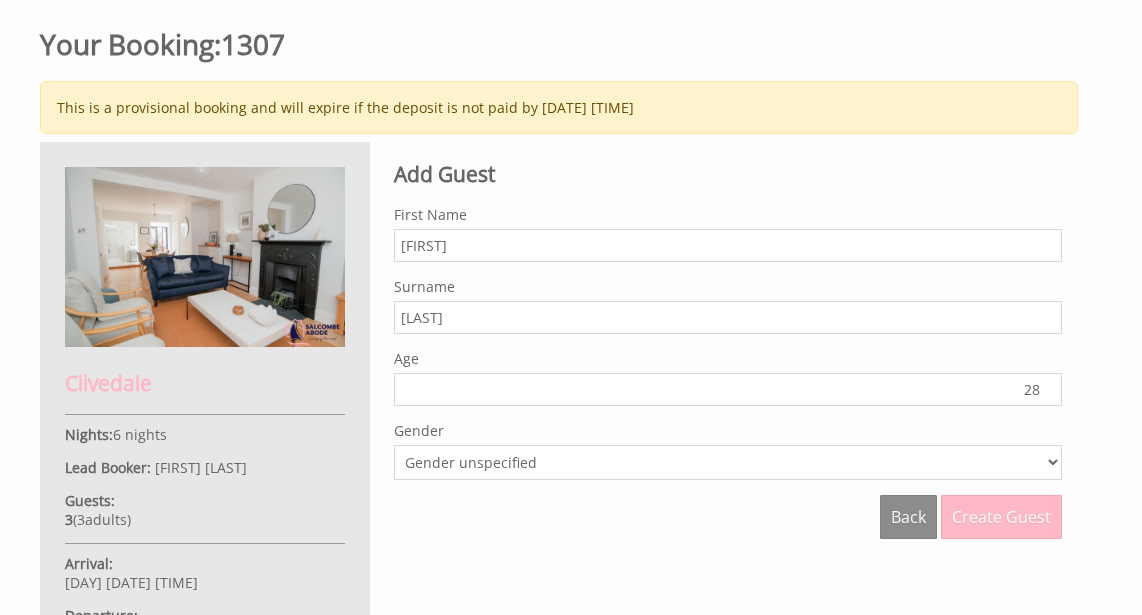 click on "28" at bounding box center (728, 389) 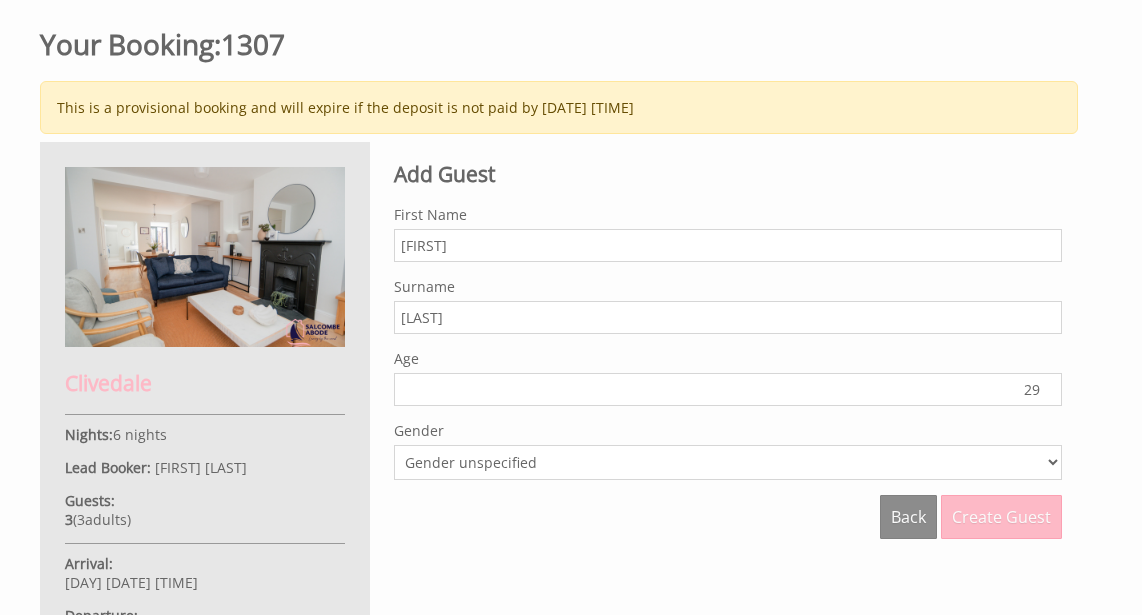 click on "29" at bounding box center [728, 389] 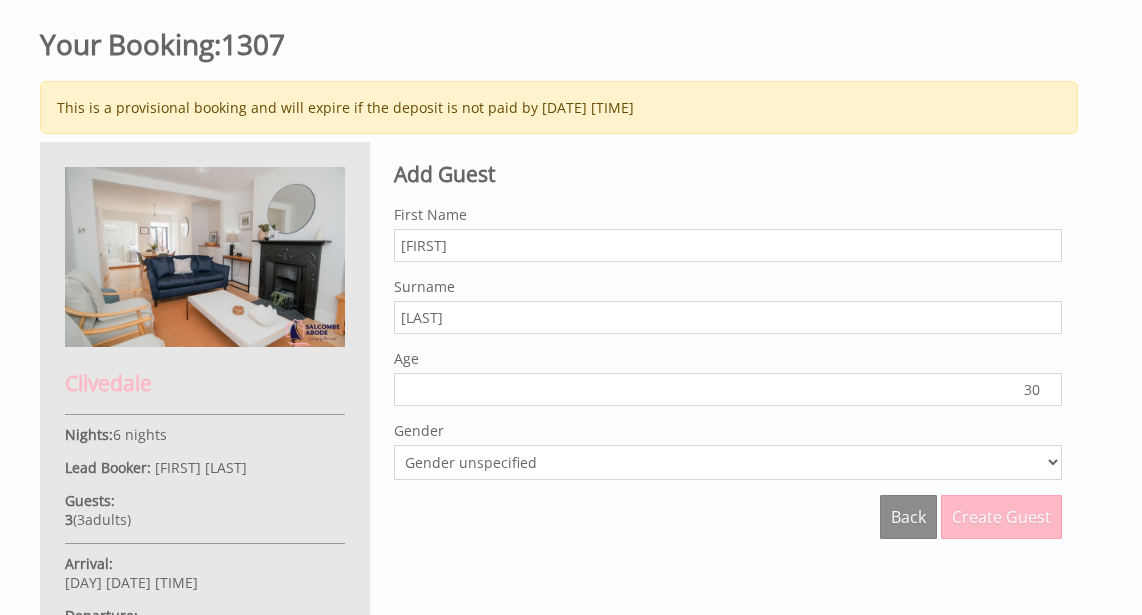 click on "30" at bounding box center (728, 389) 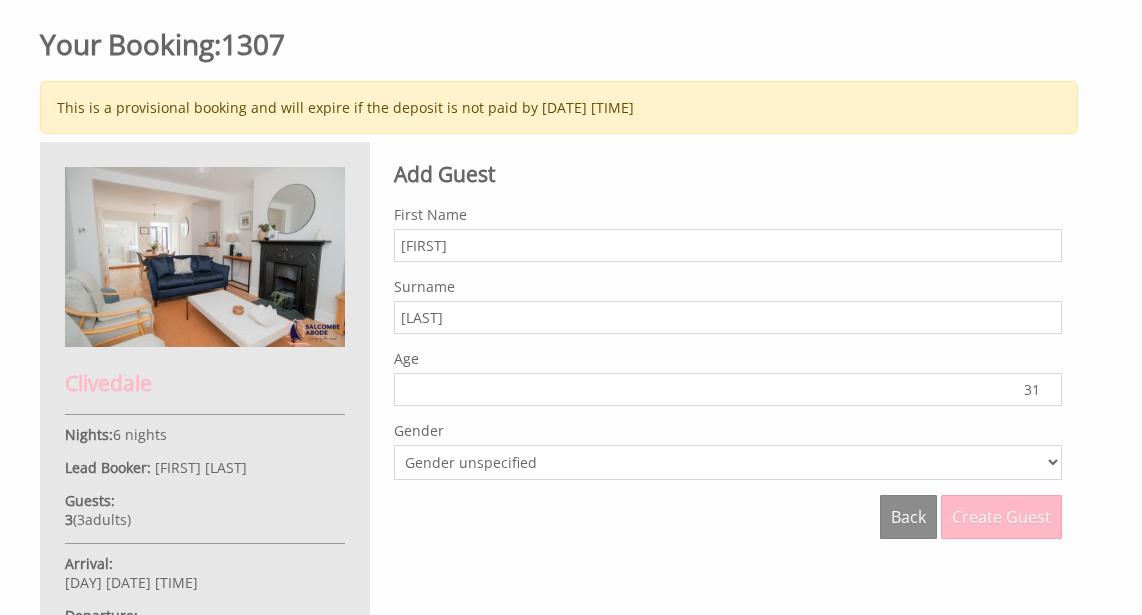 click on "31" at bounding box center [728, 389] 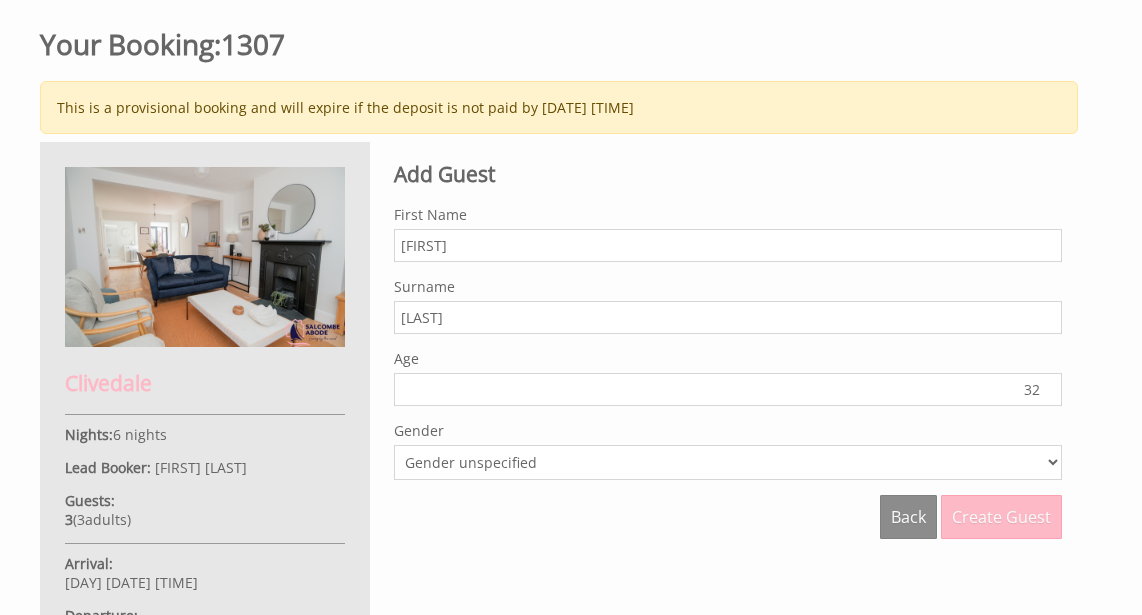 click on "32" at bounding box center [728, 389] 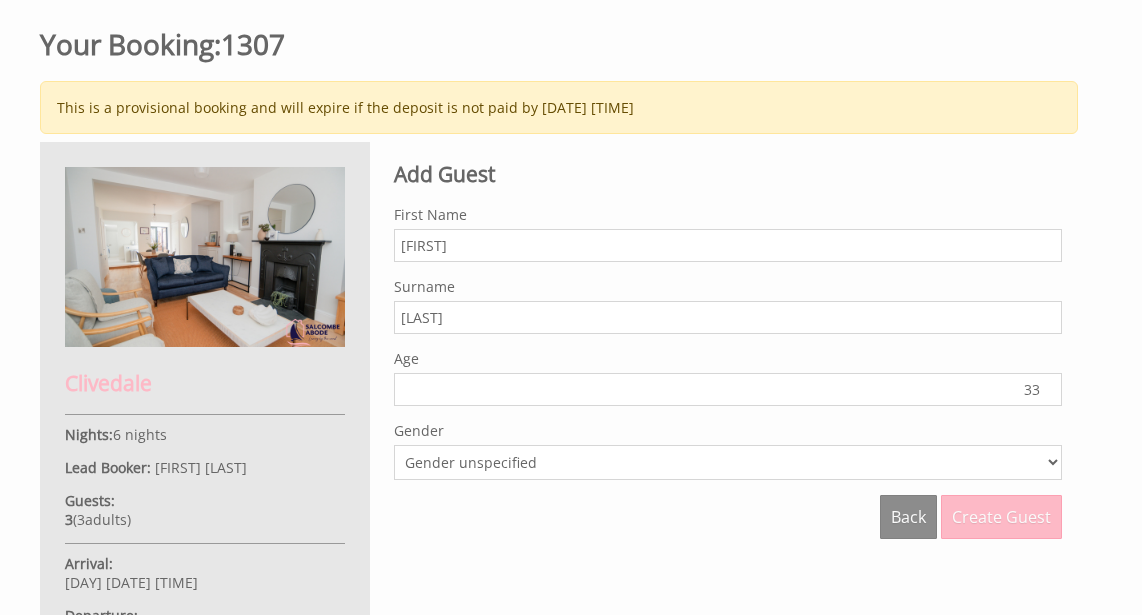 click on "33" at bounding box center (728, 389) 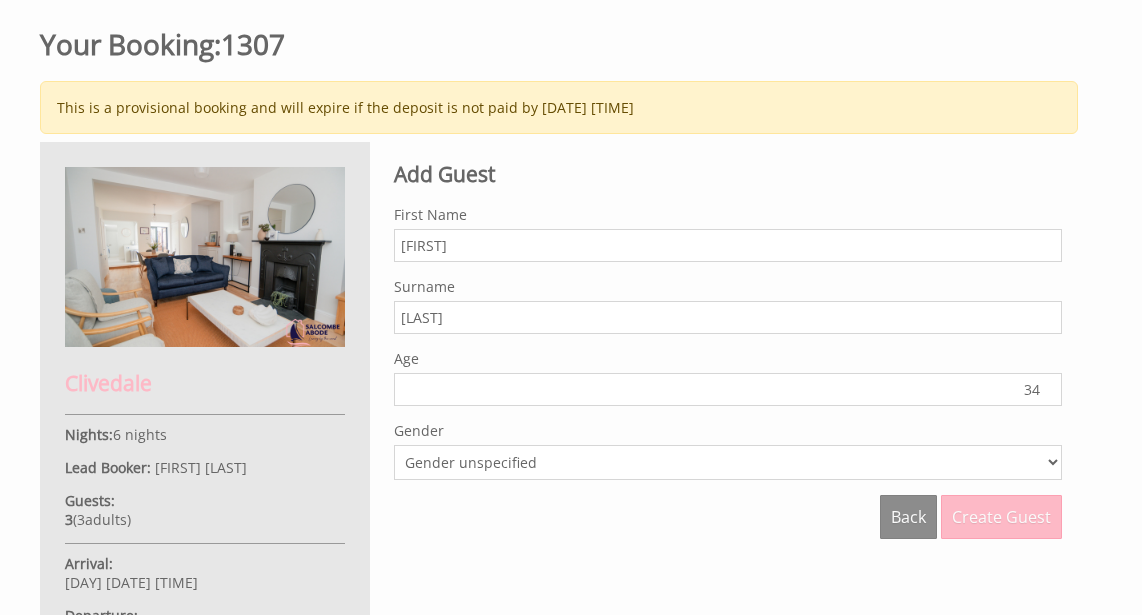 click on "34" at bounding box center (728, 389) 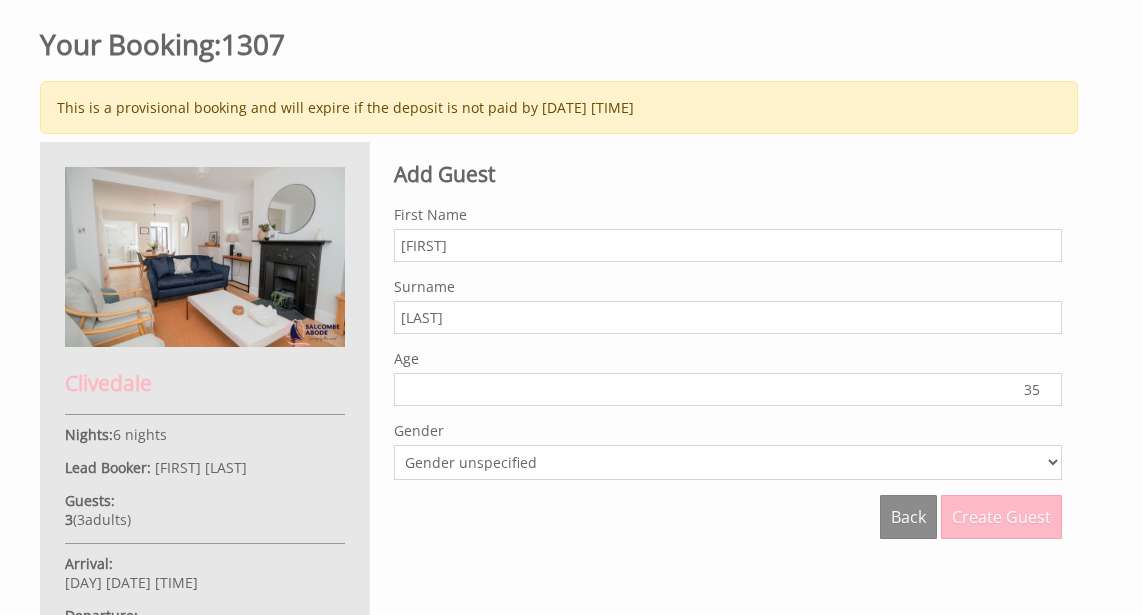click on "35" at bounding box center (728, 389) 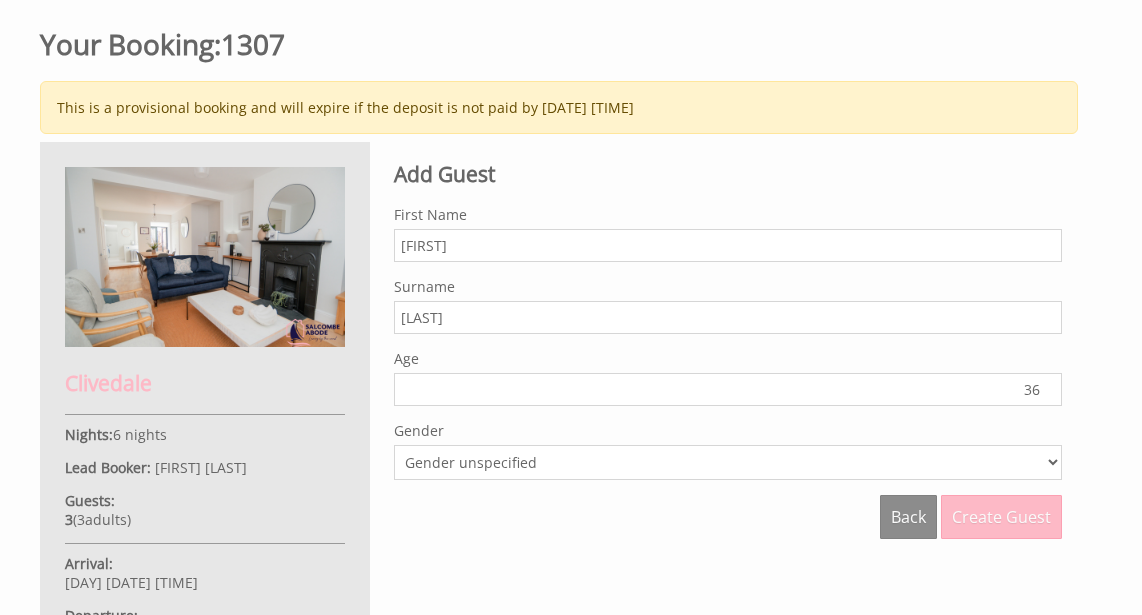 click on "36" at bounding box center [728, 389] 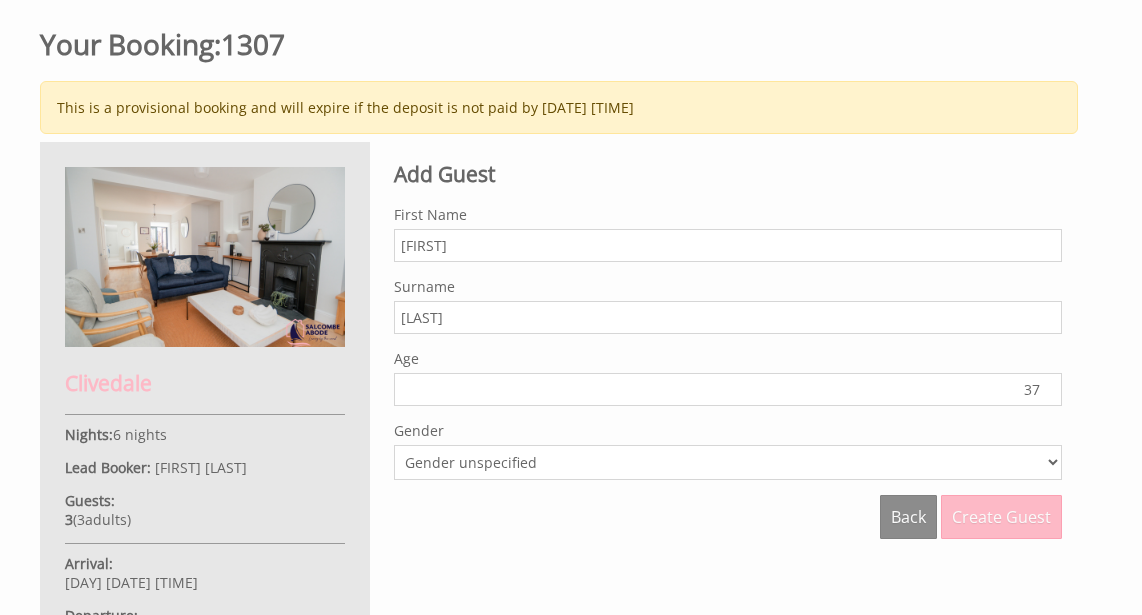 click on "37" at bounding box center (728, 389) 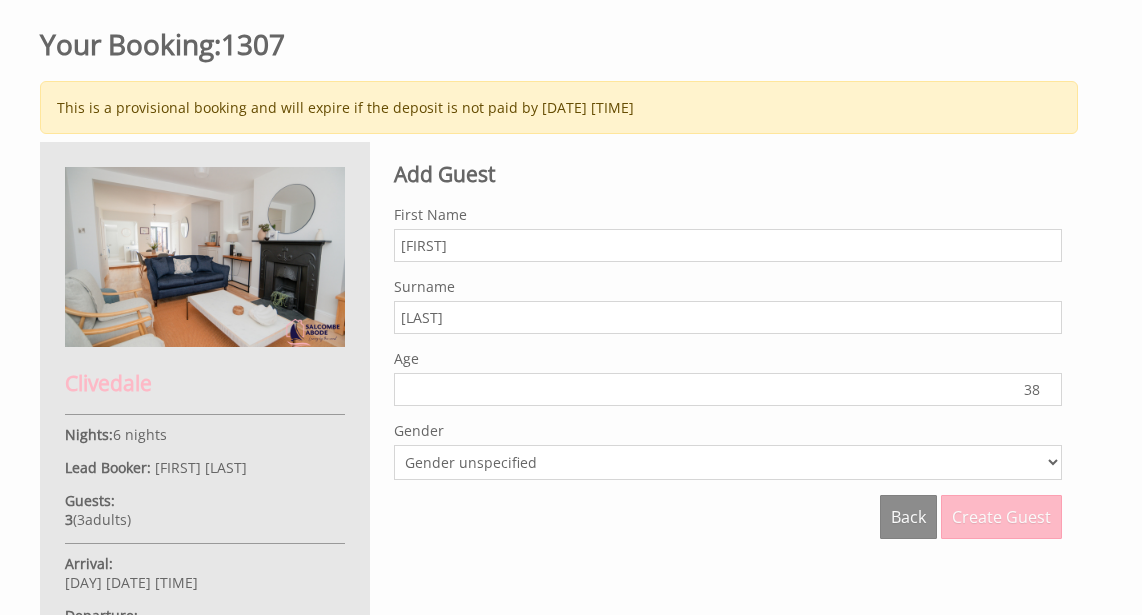 click on "38" at bounding box center [728, 389] 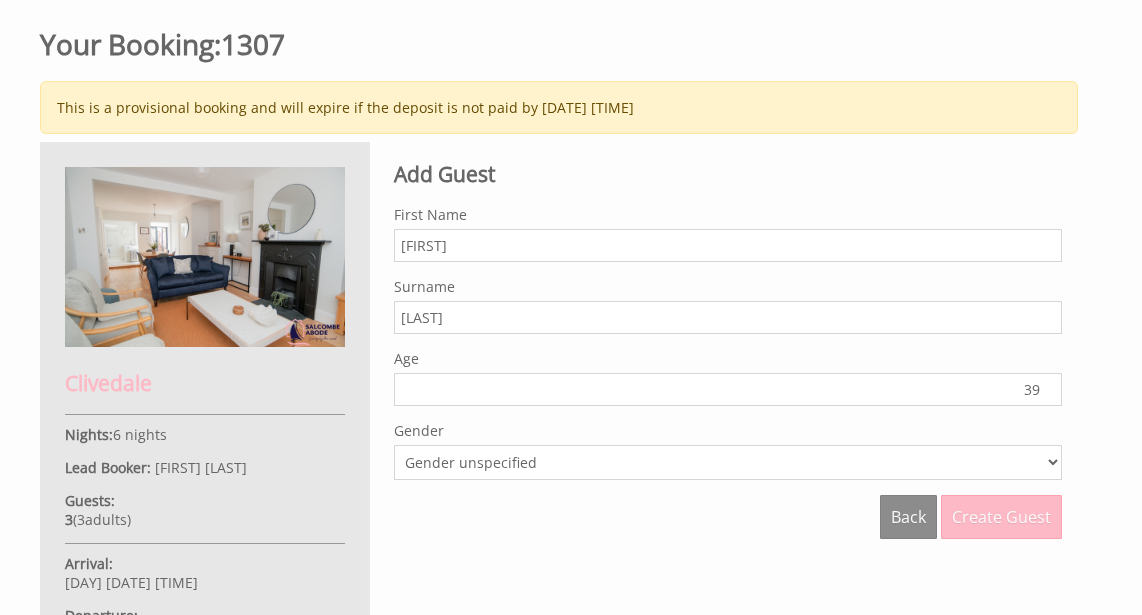 click on "39" at bounding box center (728, 389) 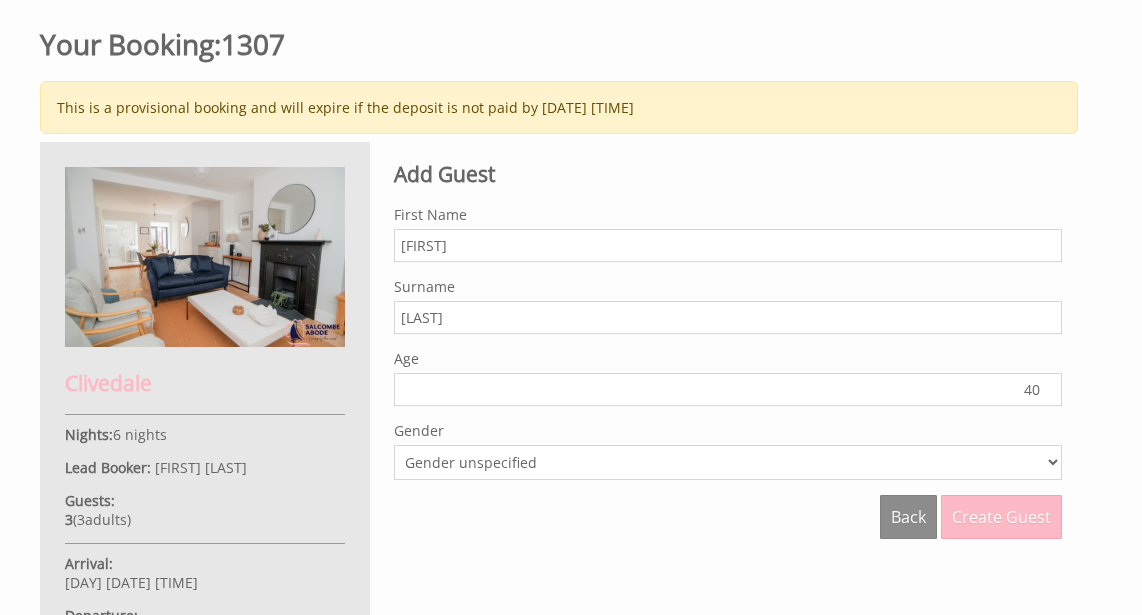 click on "40" at bounding box center [728, 389] 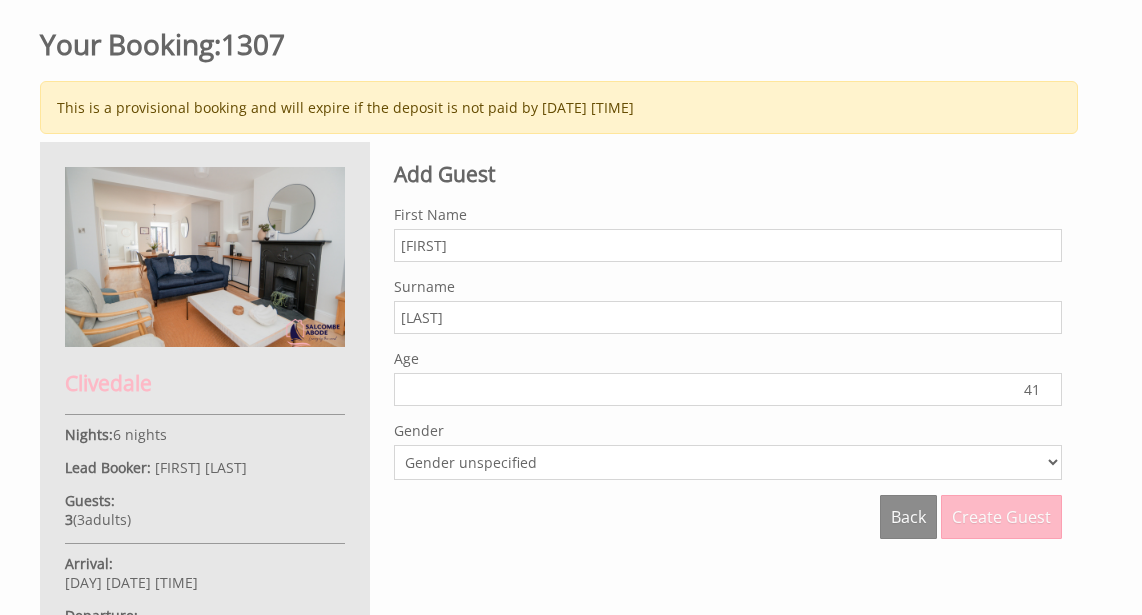 click on "41" at bounding box center (728, 389) 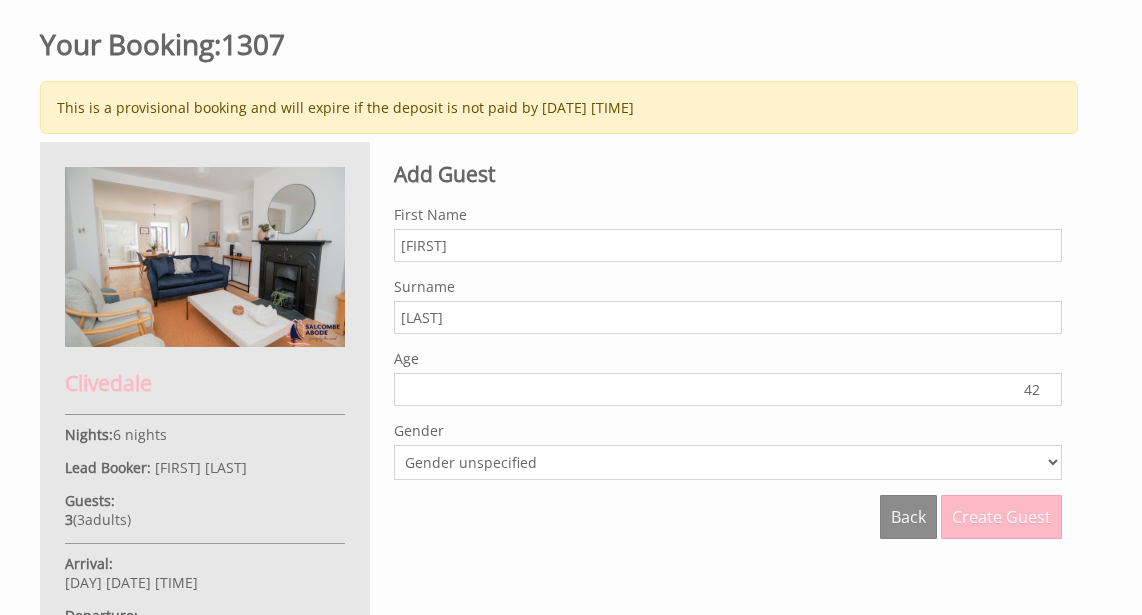 click on "42" at bounding box center (728, 389) 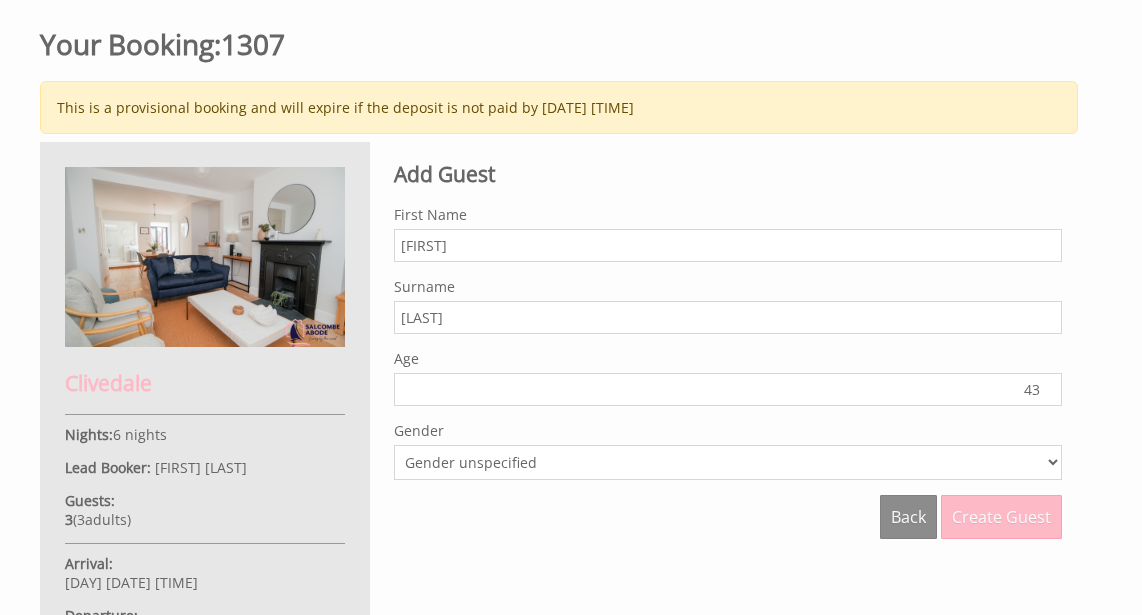 click on "43" at bounding box center (728, 389) 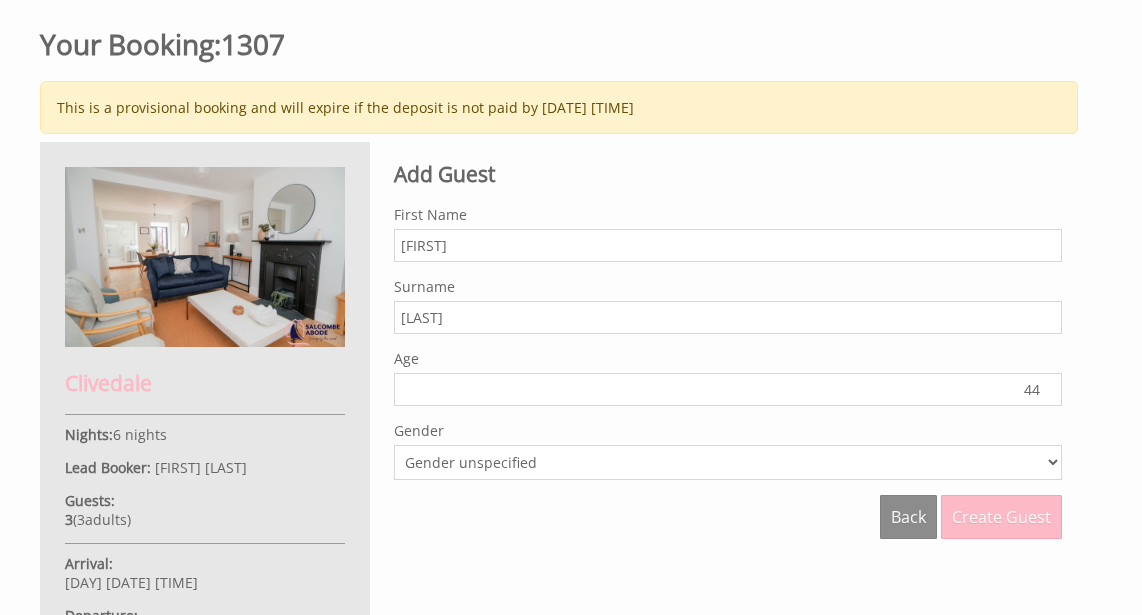 click on "44" at bounding box center (728, 389) 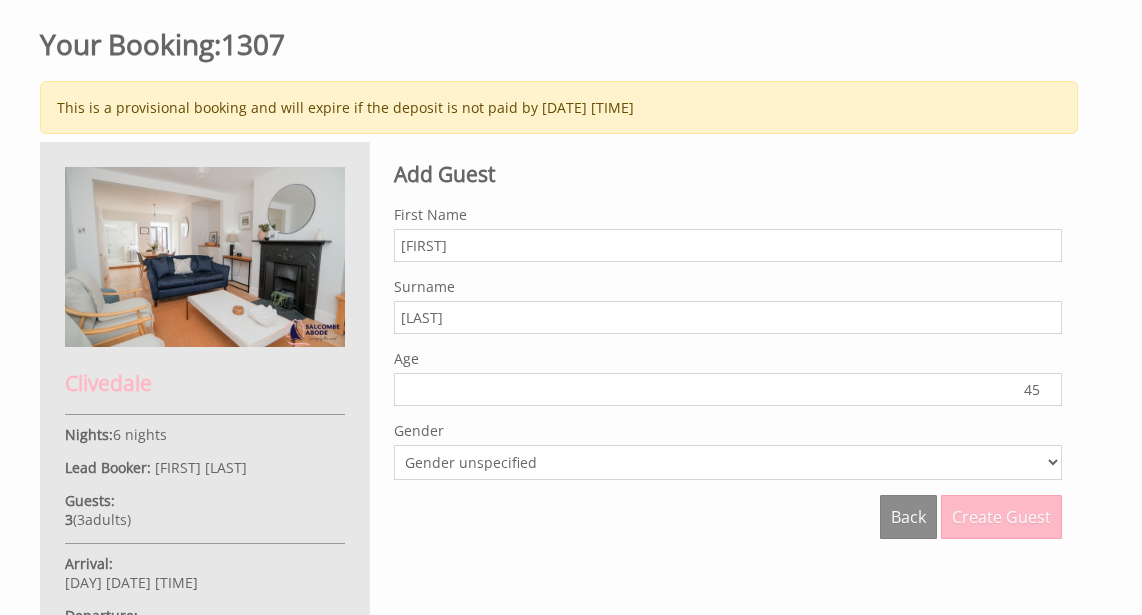 click on "45" at bounding box center [728, 389] 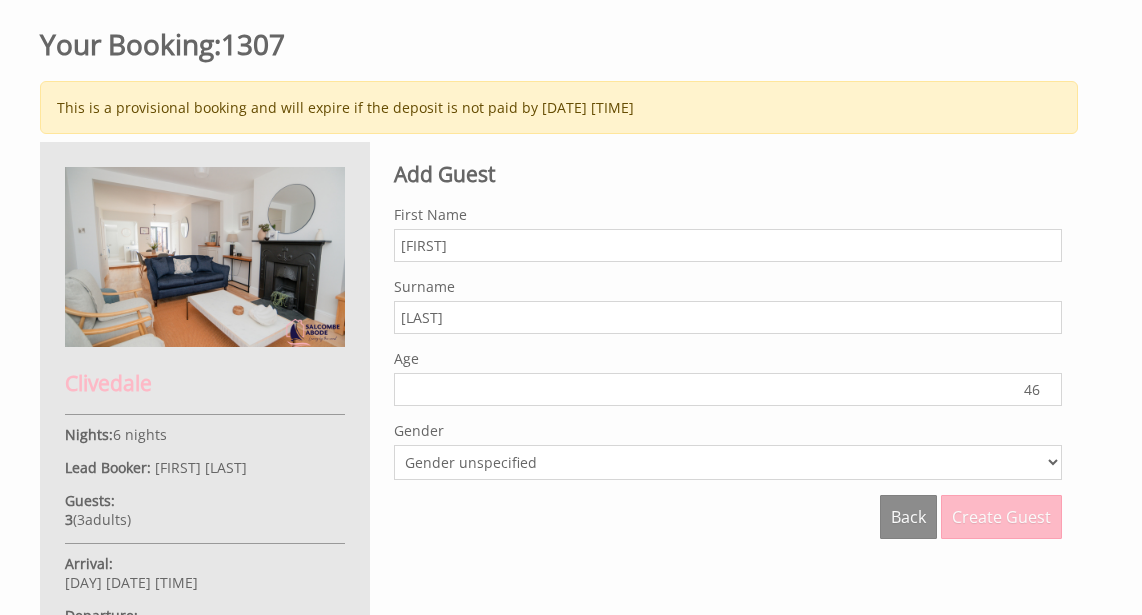 click on "46" at bounding box center (728, 389) 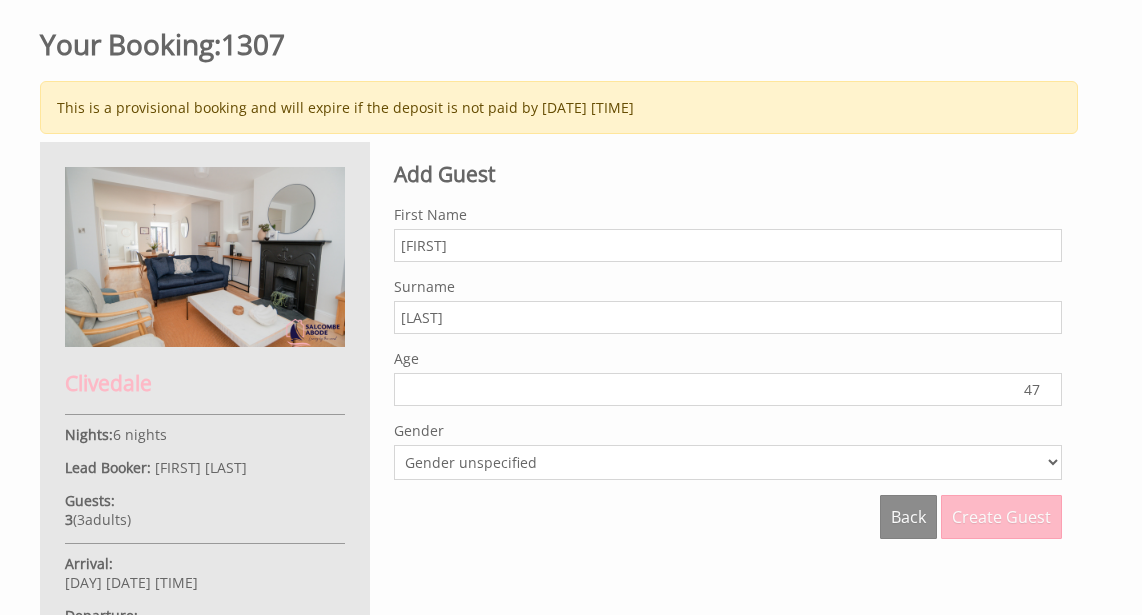 type on "47" 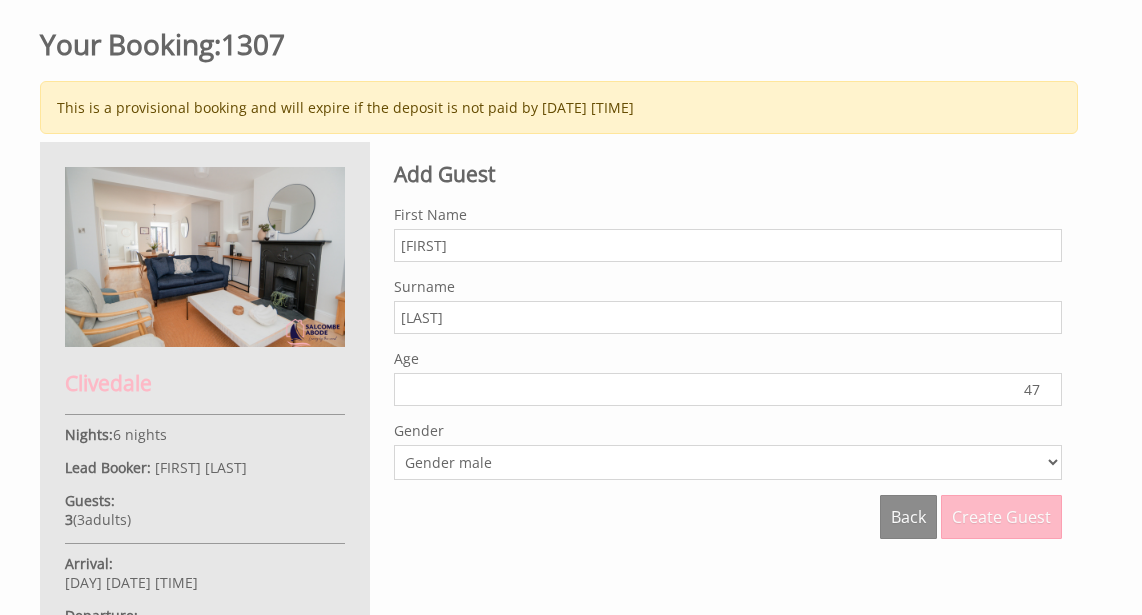 click on "Gender unspecified
Gender male
Gender female" at bounding box center [728, 462] 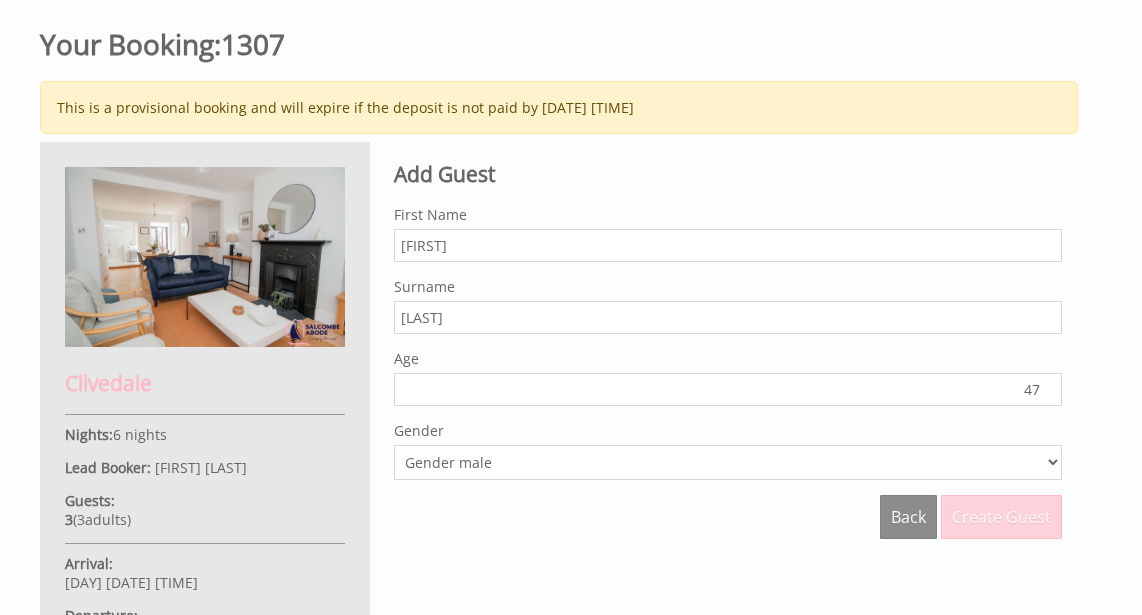 click on "Create Guest" at bounding box center [1001, 517] 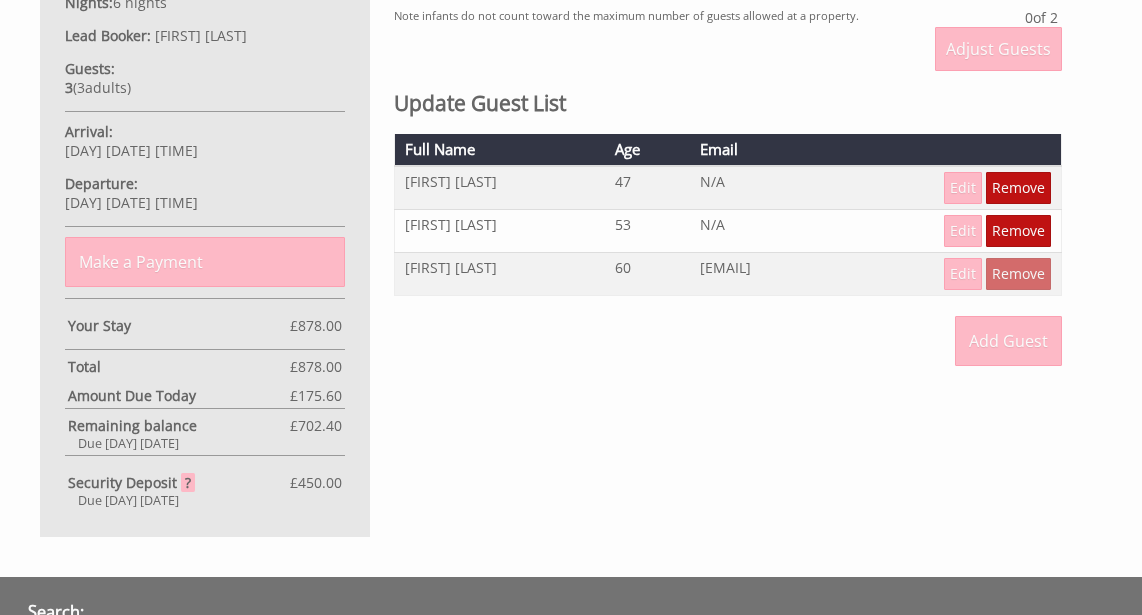 scroll, scrollTop: 1100, scrollLeft: 0, axis: vertical 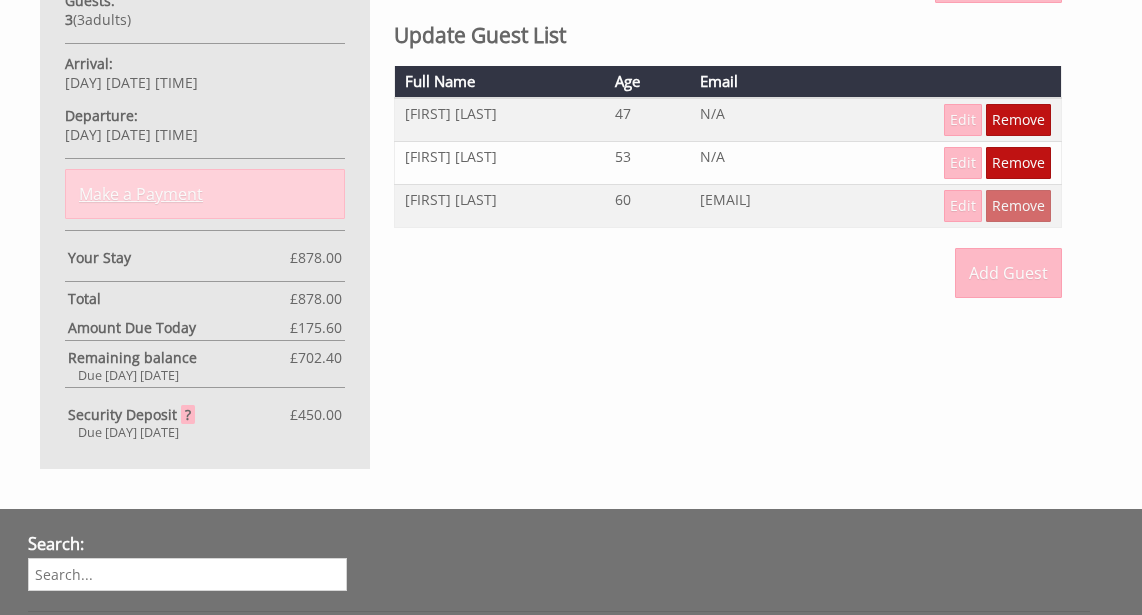 click on "Make a Payment" at bounding box center (205, 194) 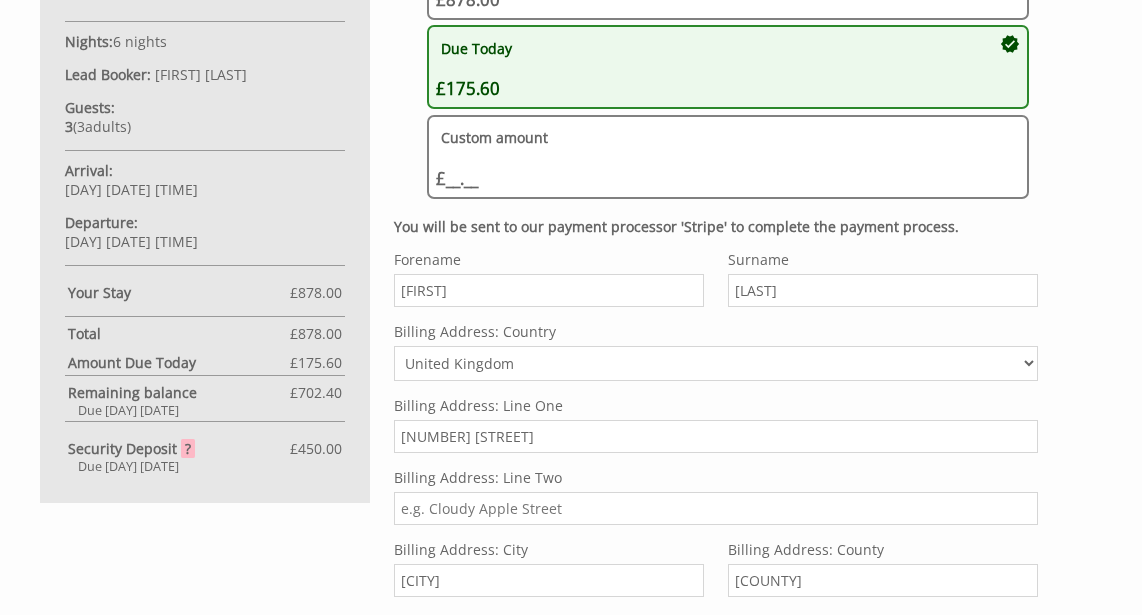 scroll, scrollTop: 1006, scrollLeft: 0, axis: vertical 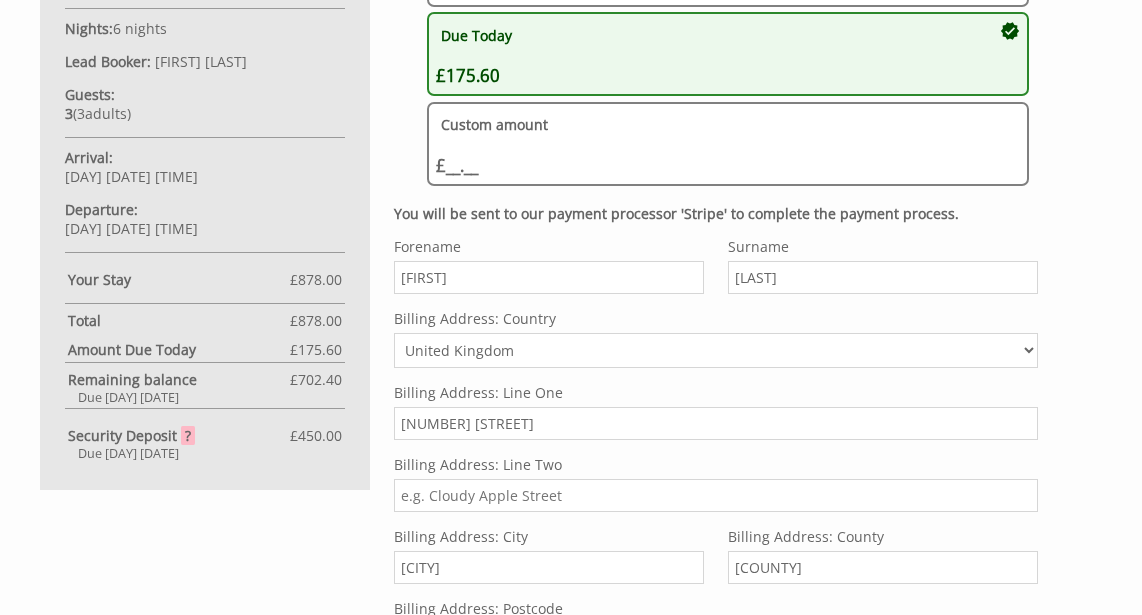 click on "Billing Address: Line Two" at bounding box center (716, 495) 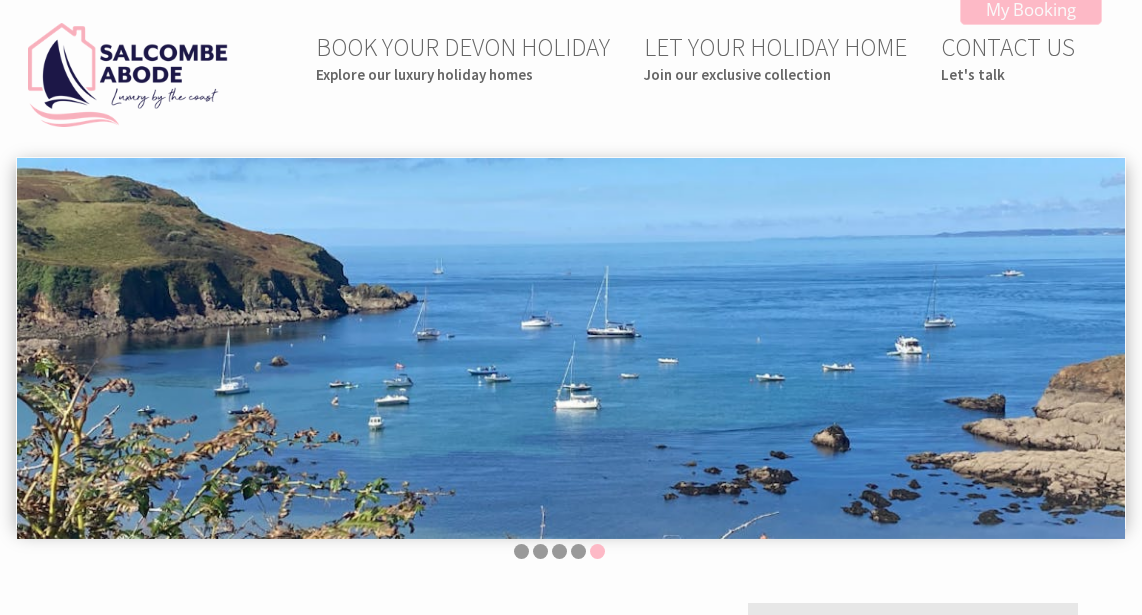 scroll, scrollTop: 0, scrollLeft: 0, axis: both 